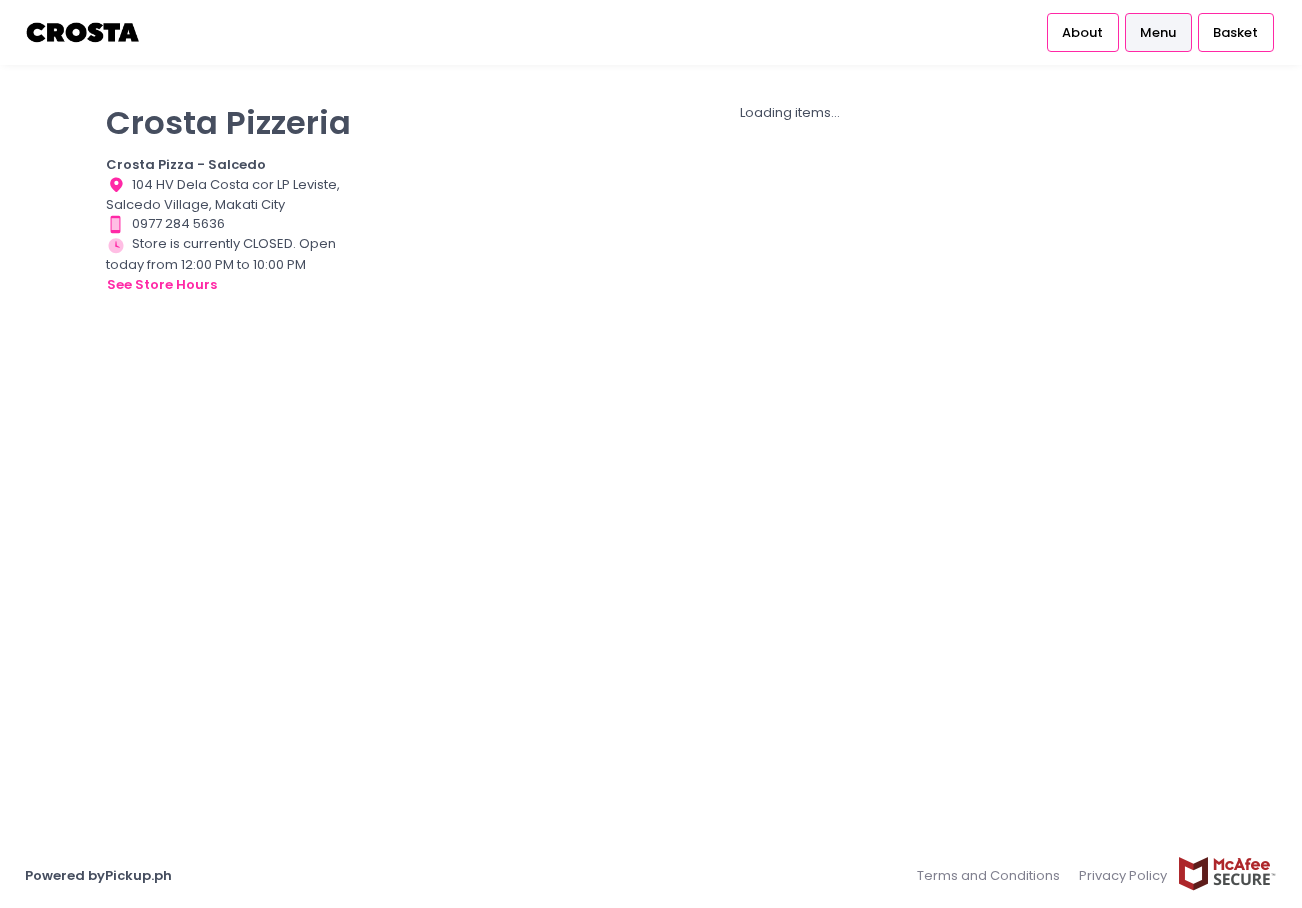 scroll, scrollTop: 0, scrollLeft: 0, axis: both 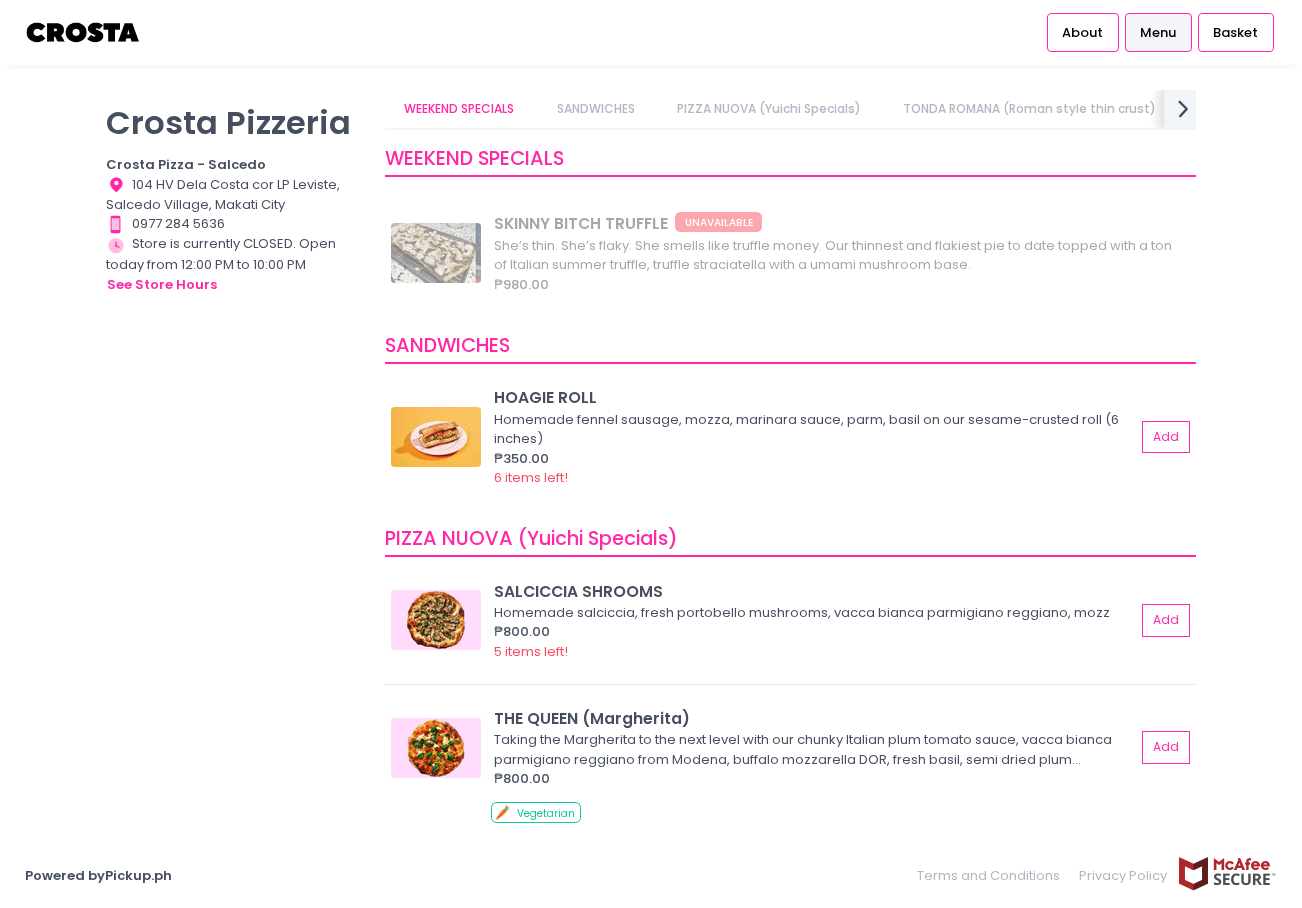 click 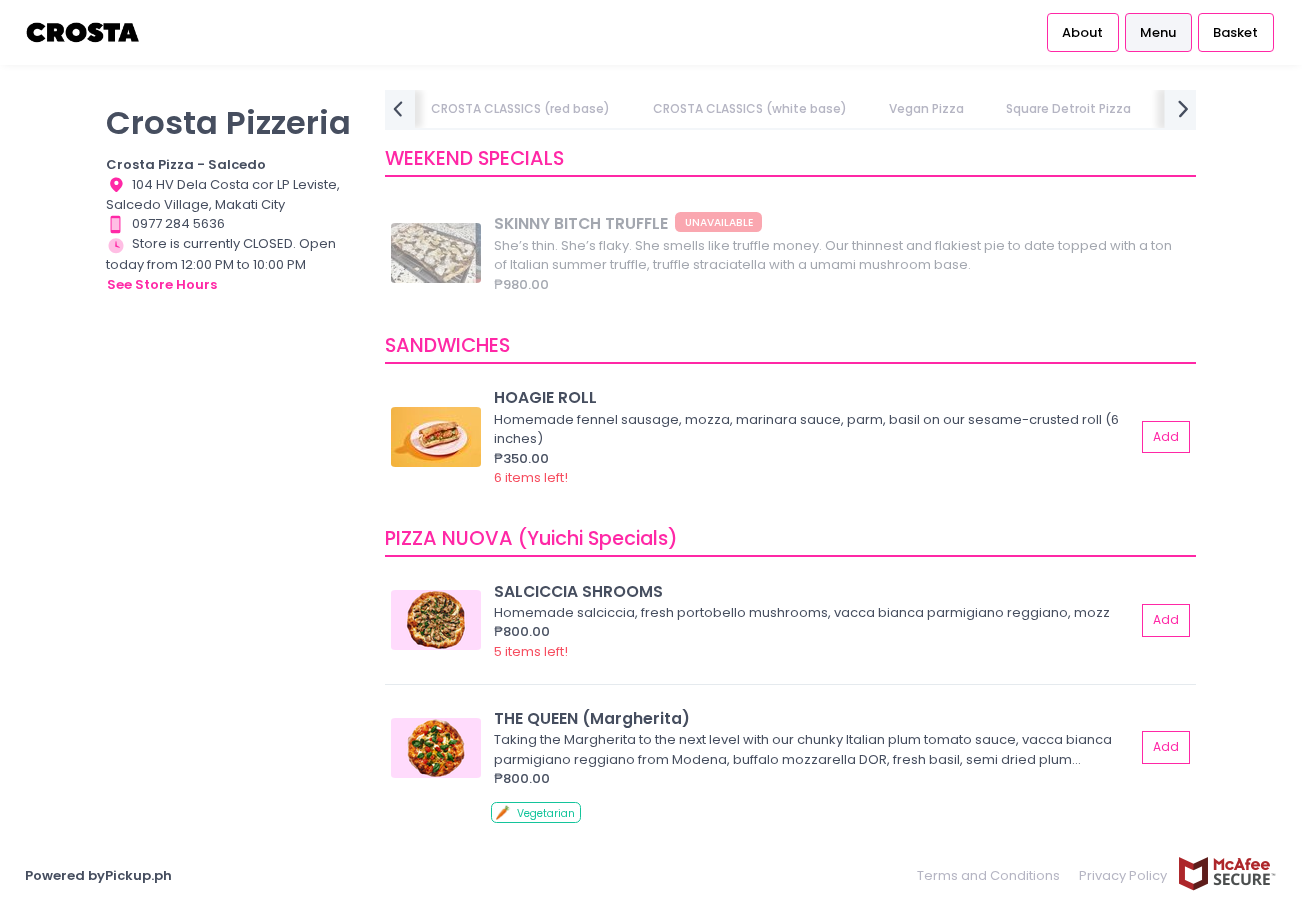 click 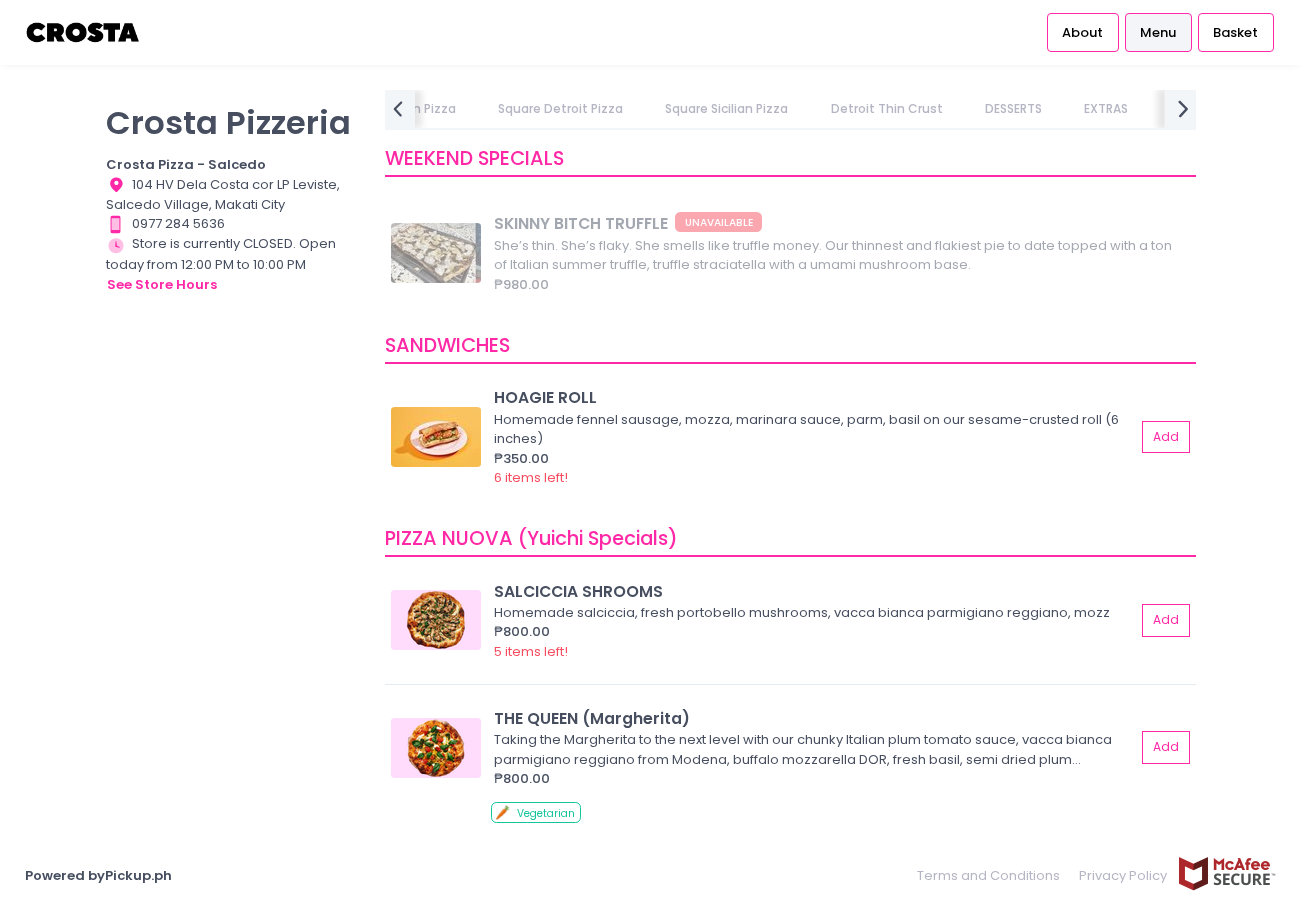 scroll, scrollTop: 0, scrollLeft: 1320, axis: horizontal 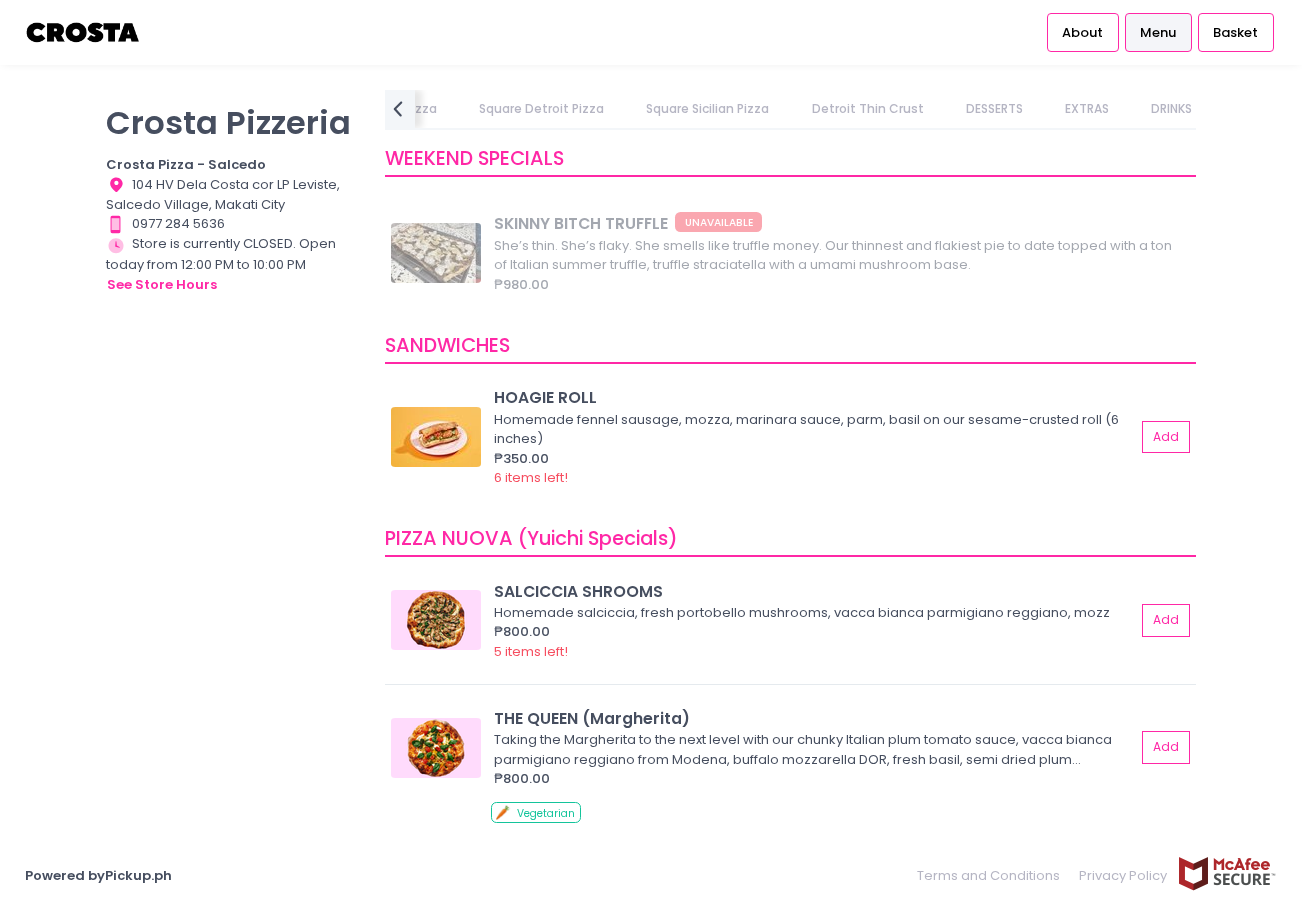 click on "DESSERTS" at bounding box center (994, 109) 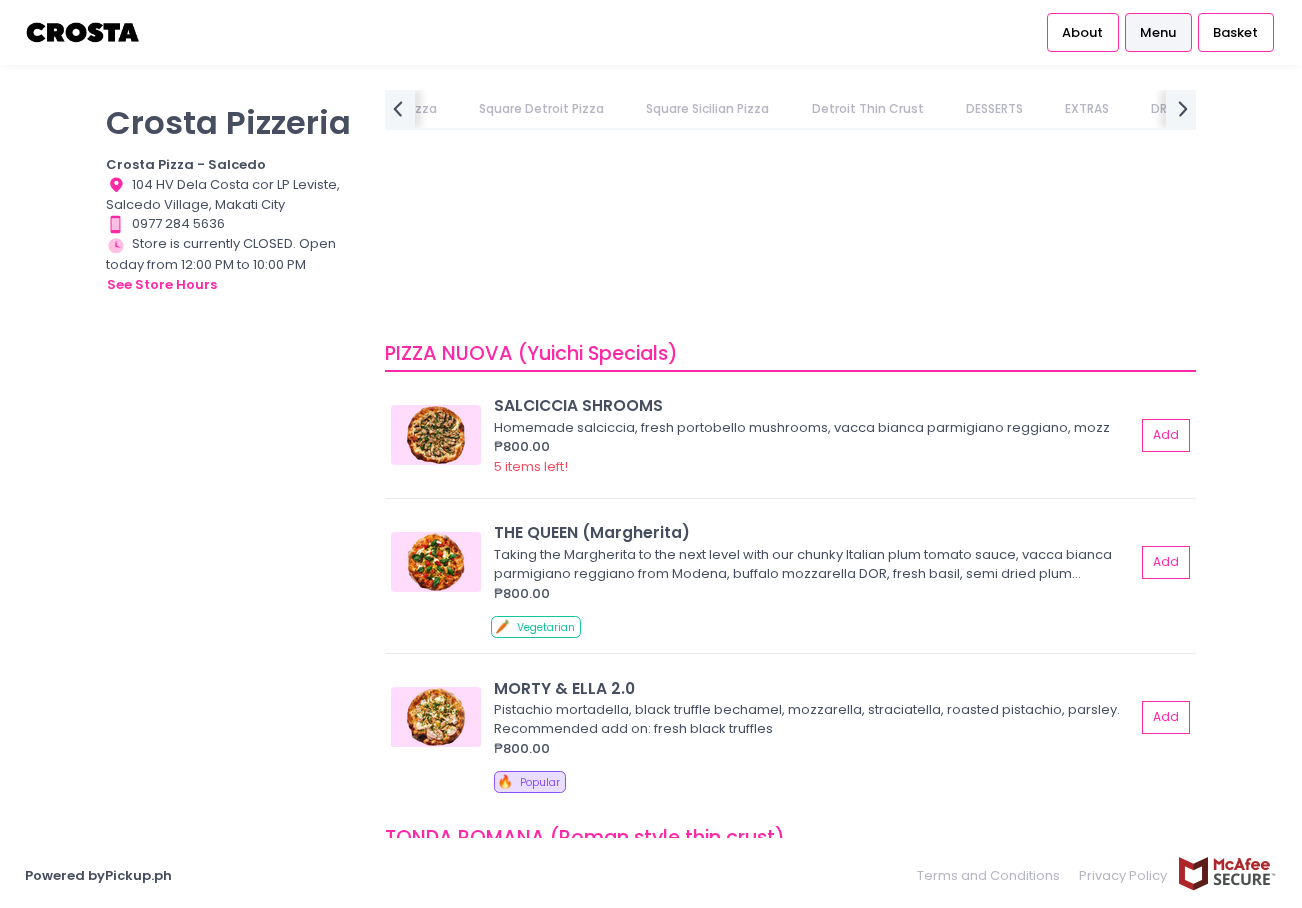 scroll, scrollTop: 0, scrollLeft: 483, axis: horizontal 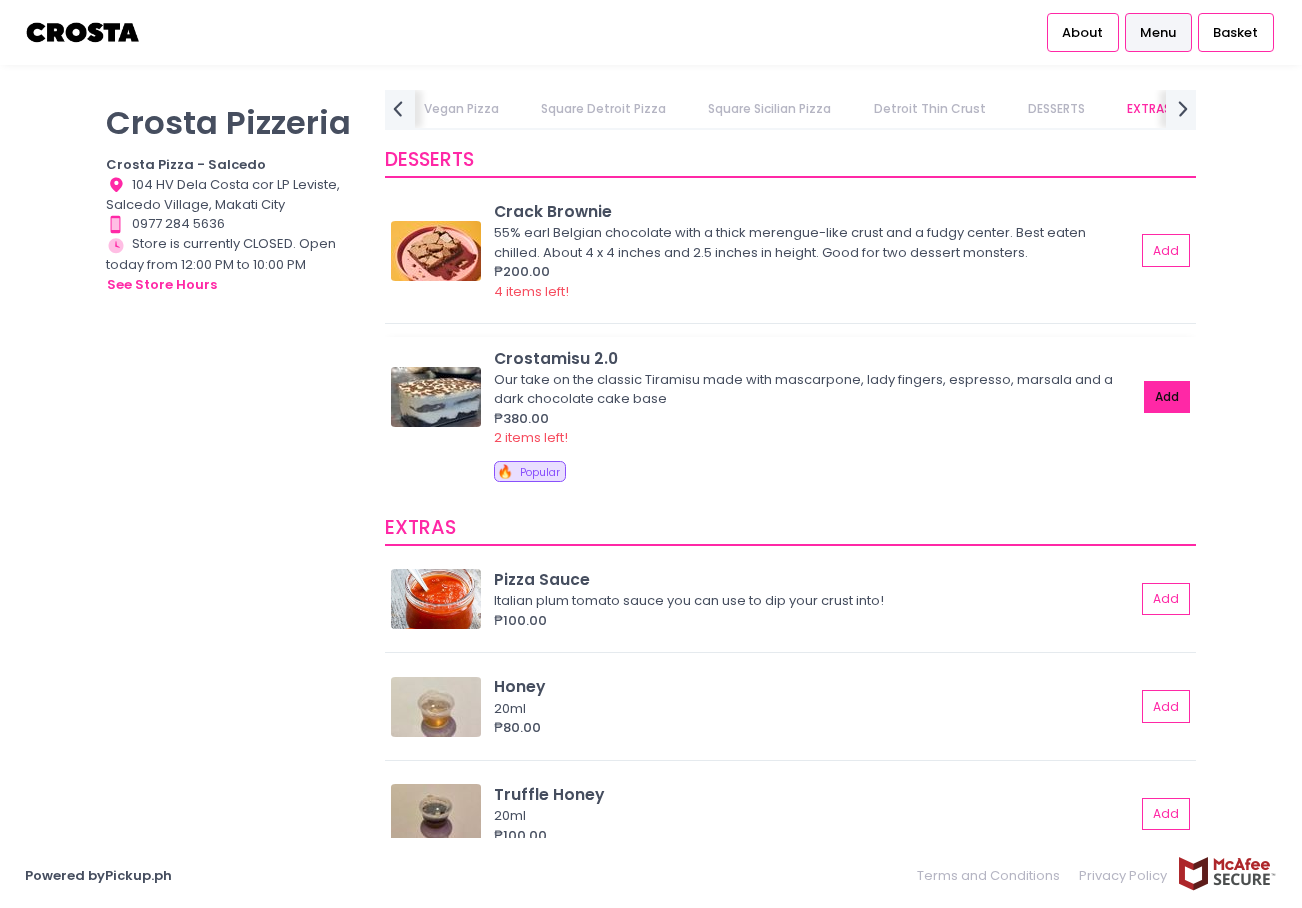 click on "Add" at bounding box center [1167, 397] 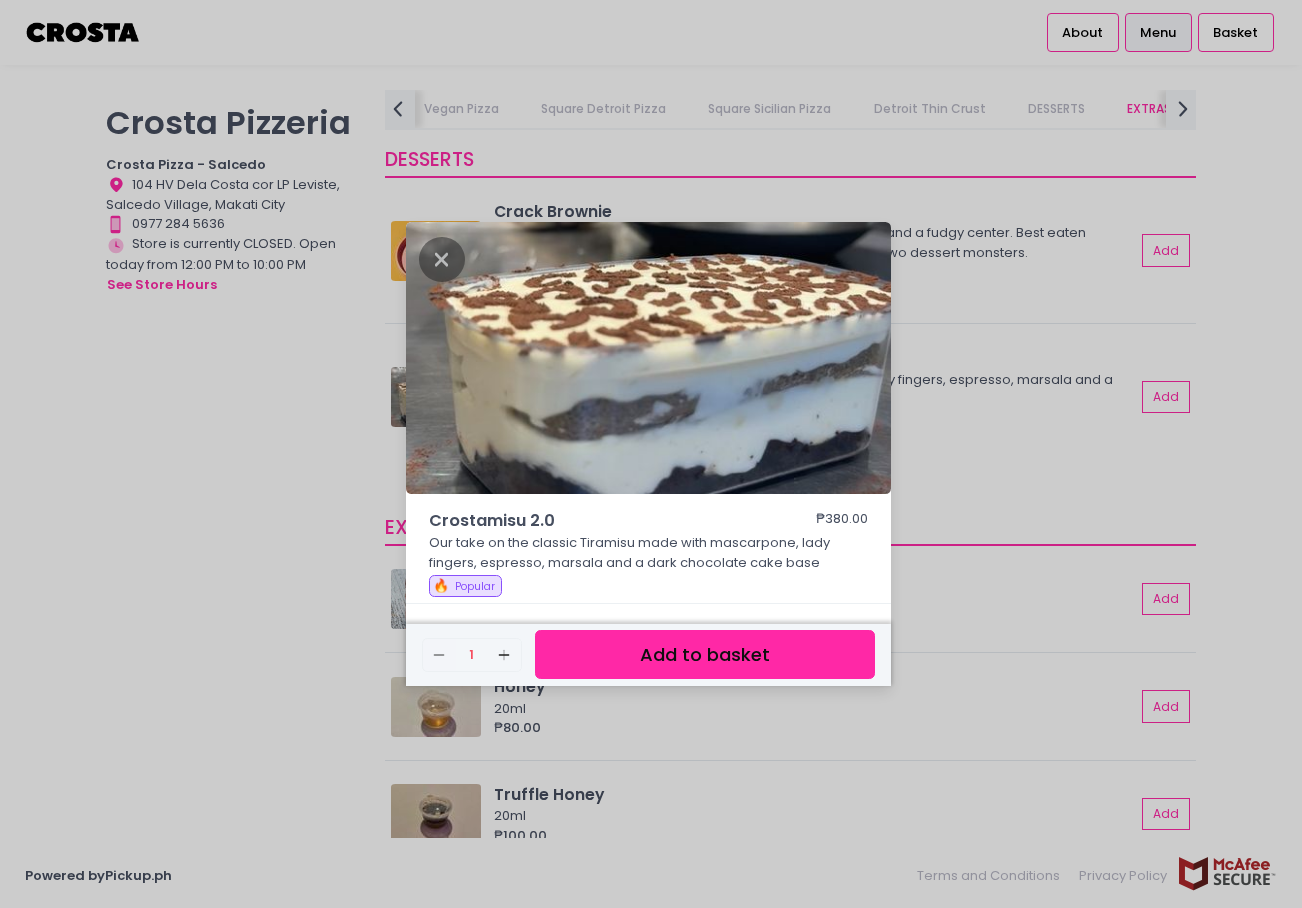 click on "Add to basket" at bounding box center (705, 654) 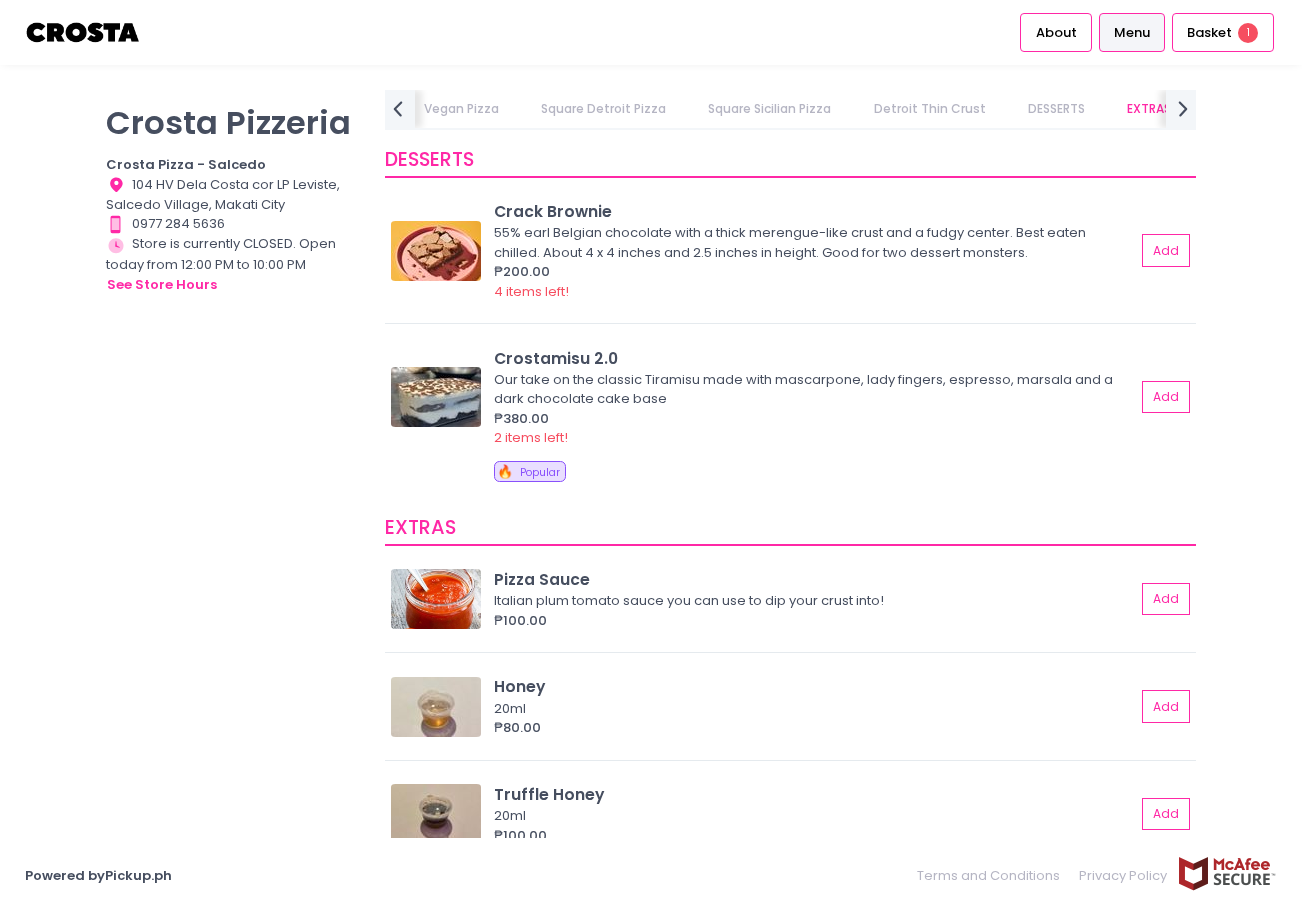 scroll, scrollTop: 4314, scrollLeft: 0, axis: vertical 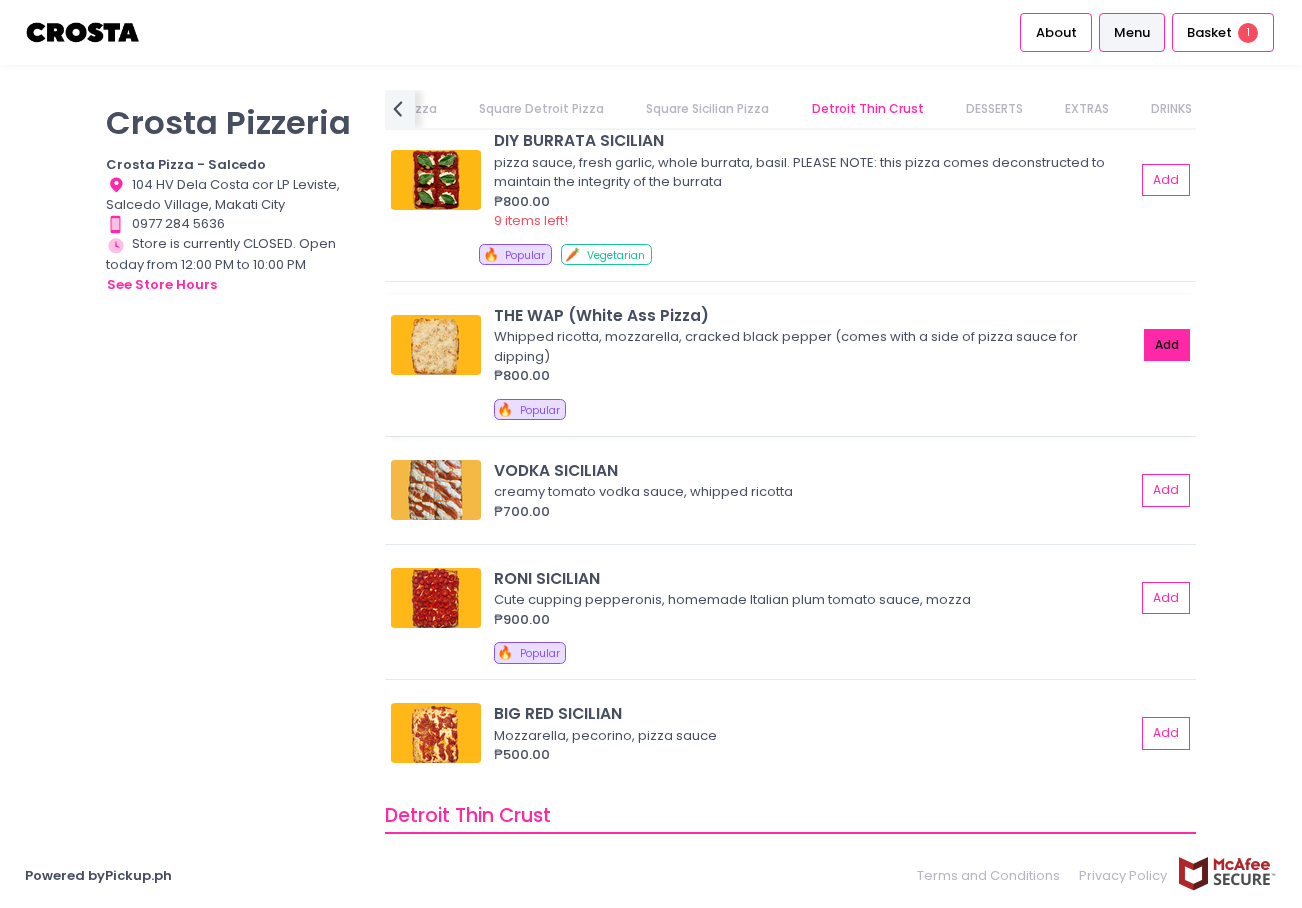 click on "Add" at bounding box center (1167, 345) 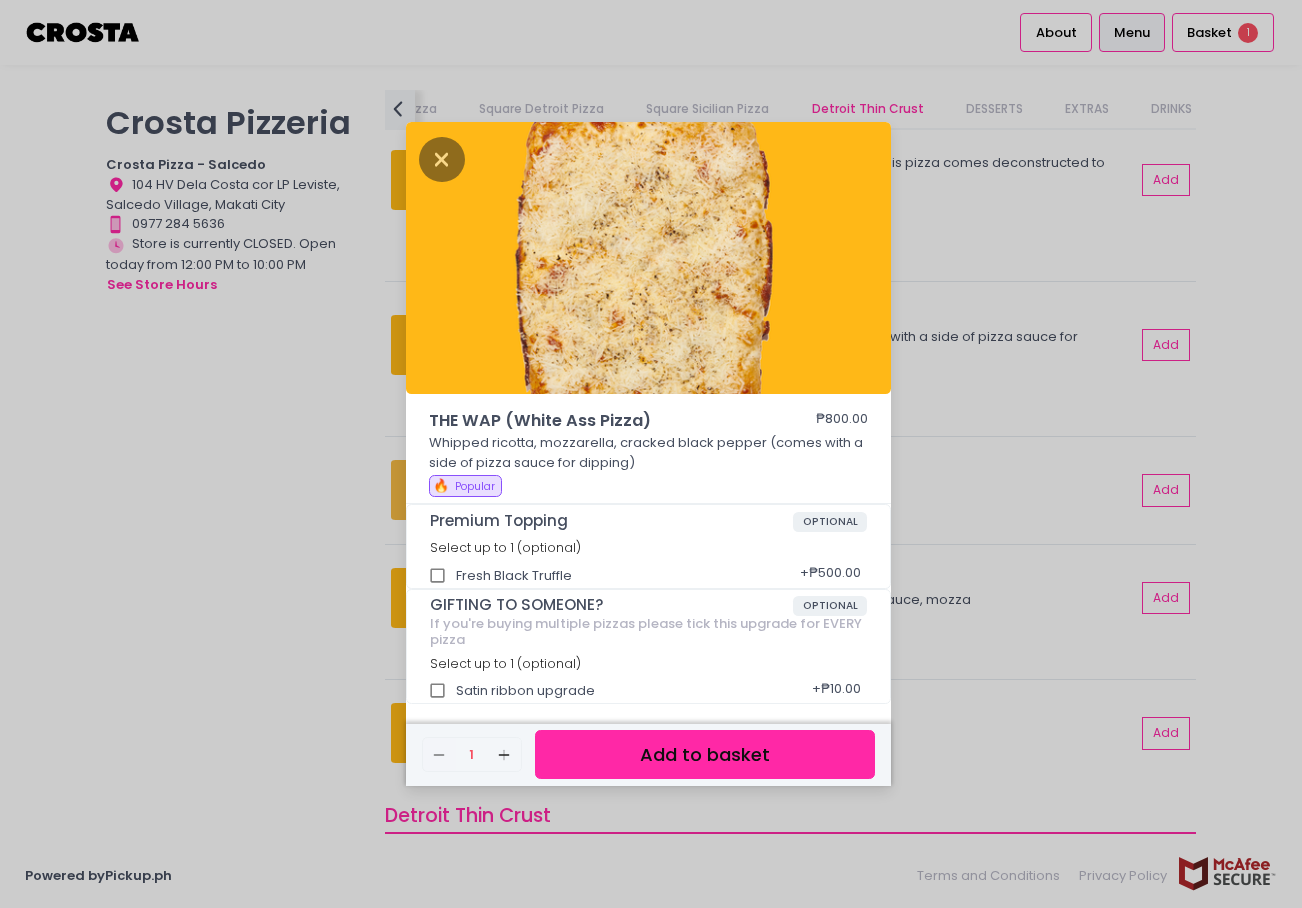 scroll, scrollTop: 5, scrollLeft: 0, axis: vertical 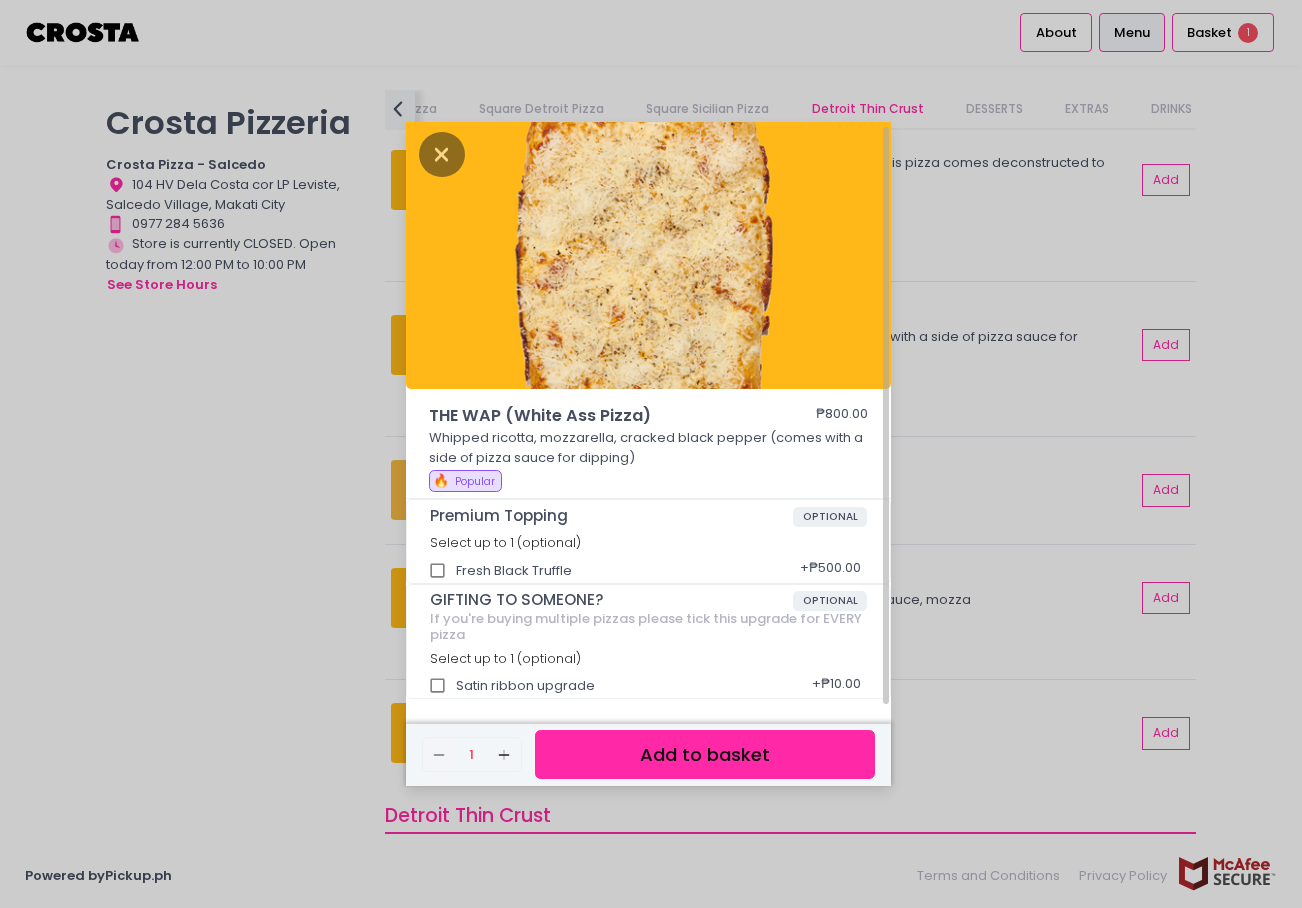 click on "Premium Topping" at bounding box center [611, 516] 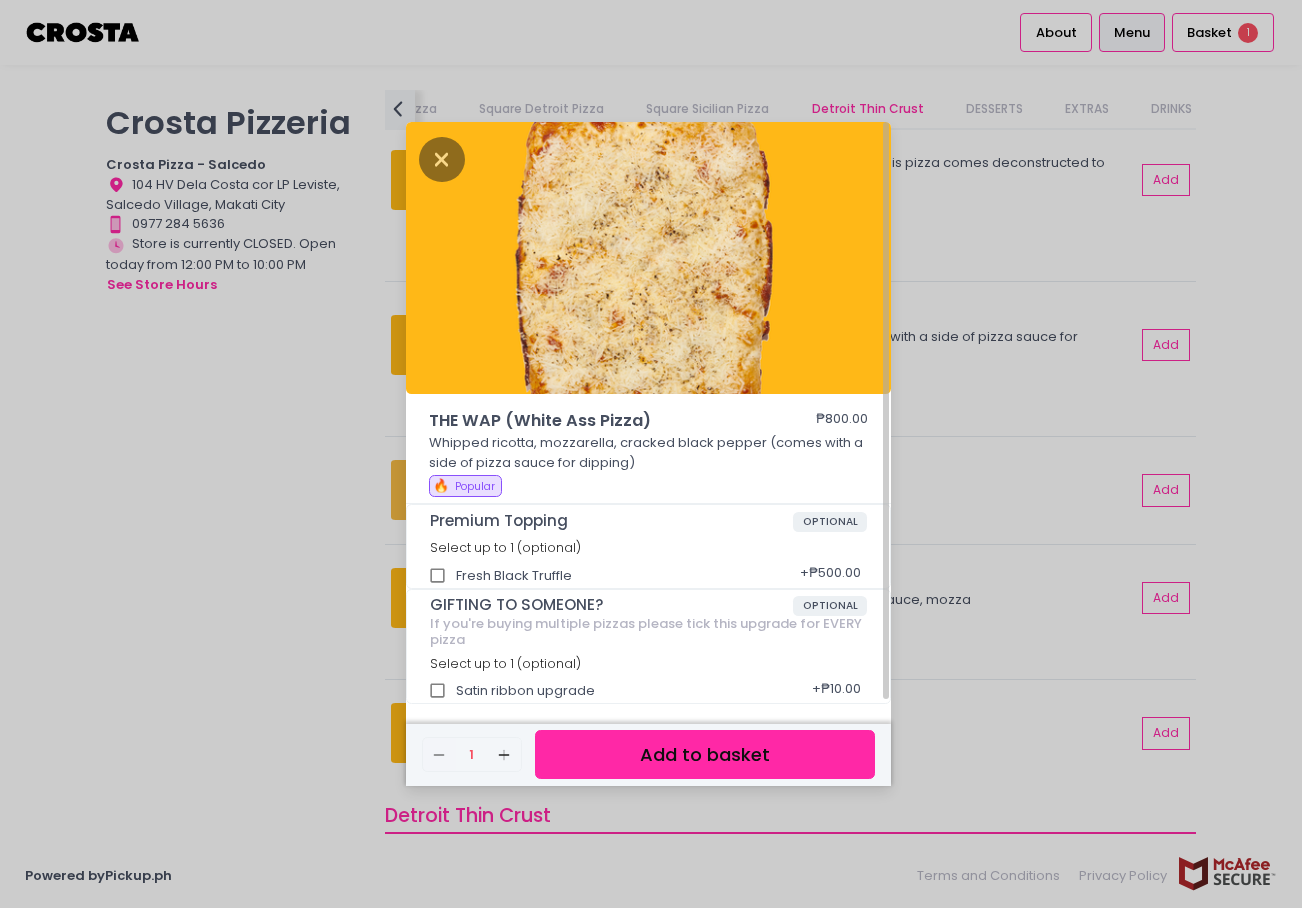 scroll, scrollTop: 5, scrollLeft: 0, axis: vertical 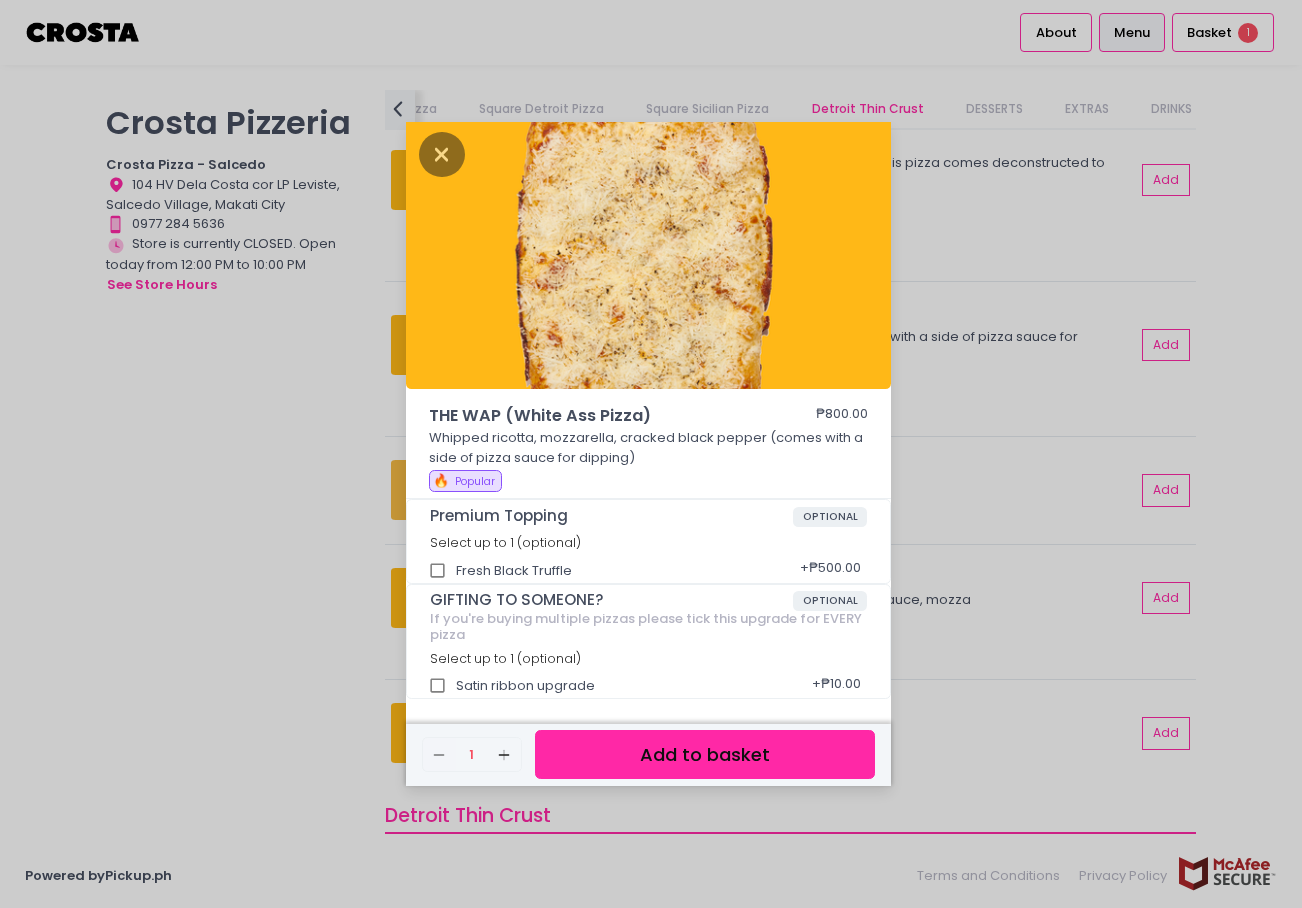 click on "Add to basket" at bounding box center [705, 754] 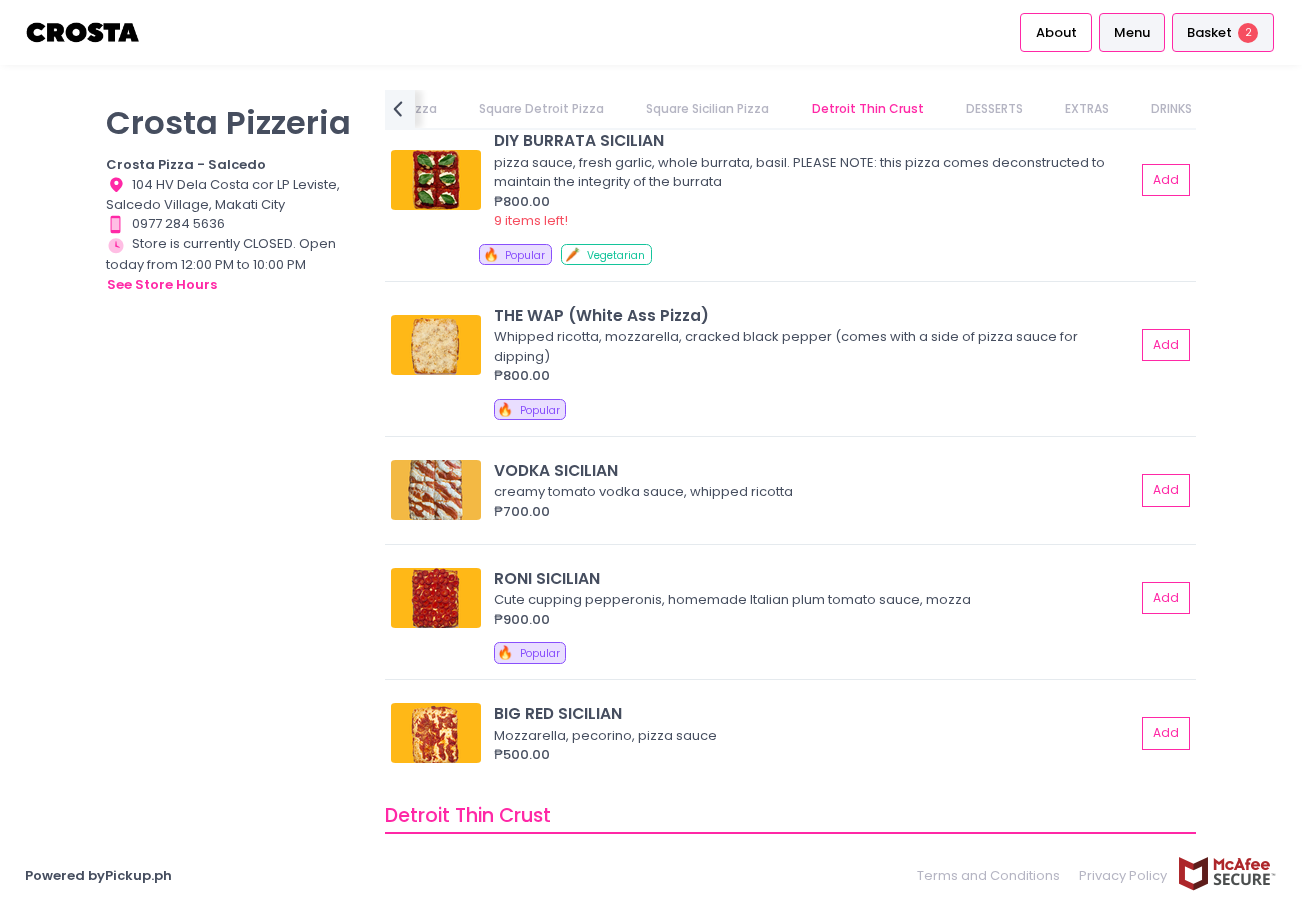 click on "2" at bounding box center (1248, 33) 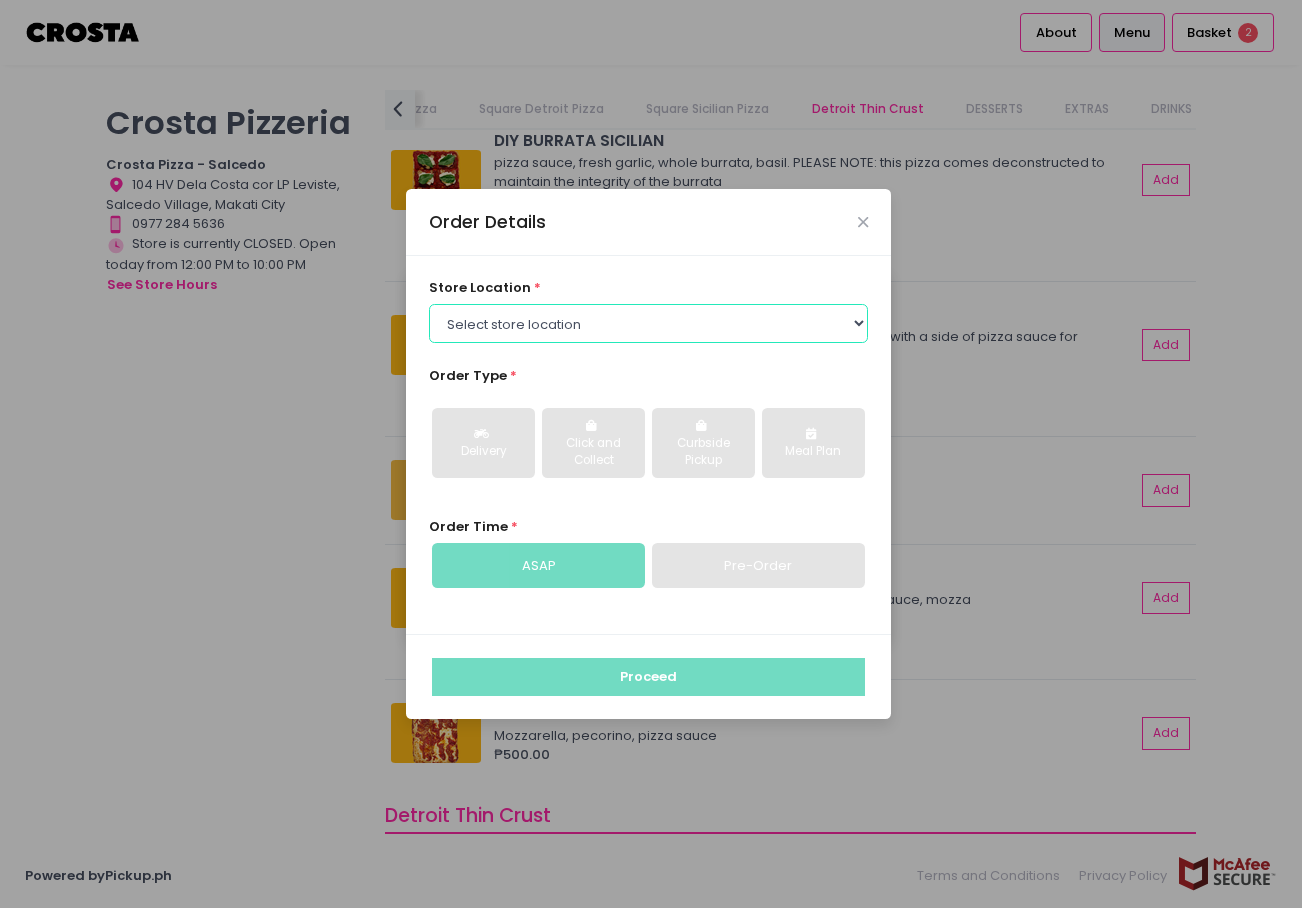 click on "Select store location Crosta Pizza - Salcedo  Crosta Pizza - San Juan" at bounding box center (649, 323) 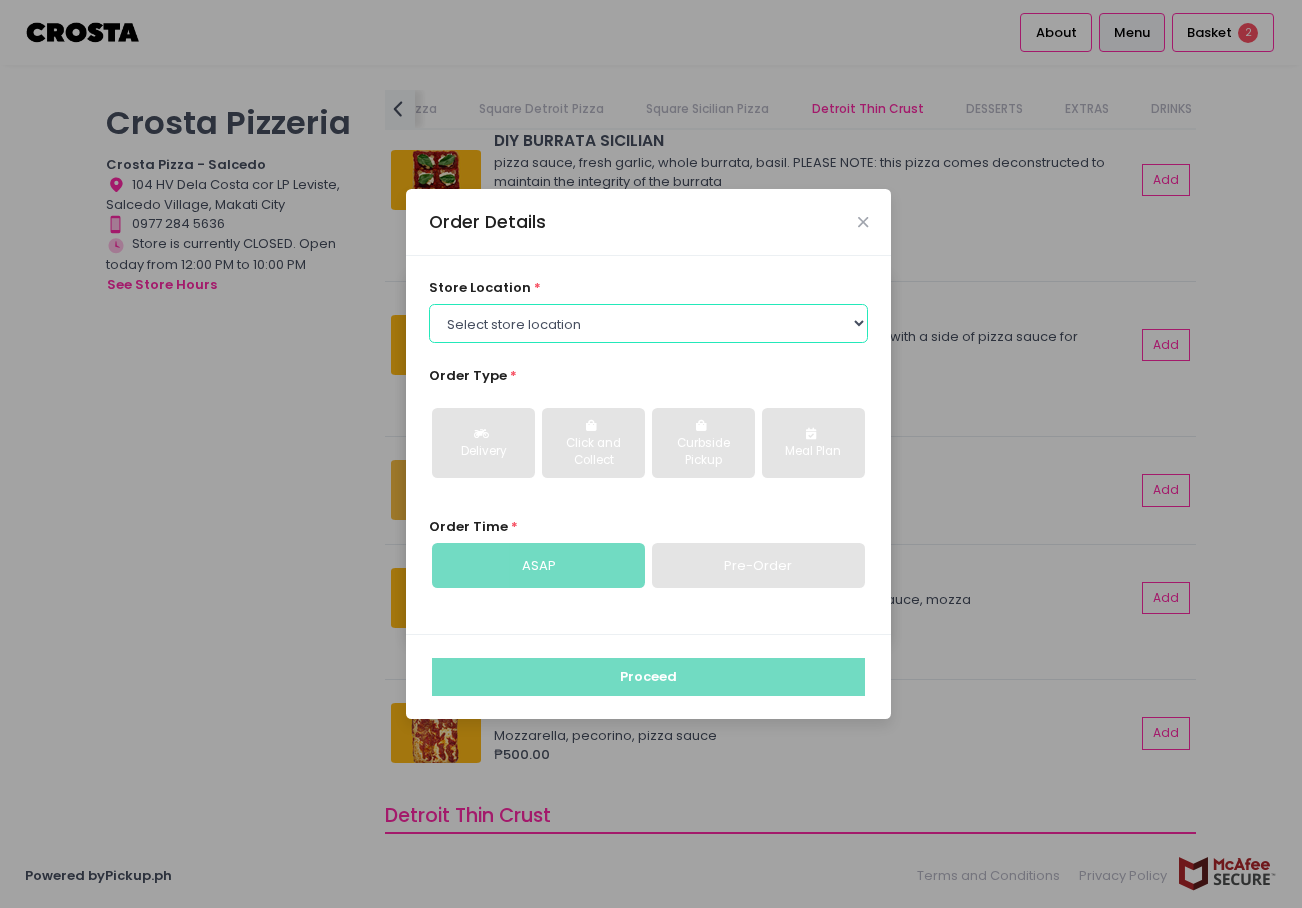 select on "5fabb2e53664a8677beaeb89" 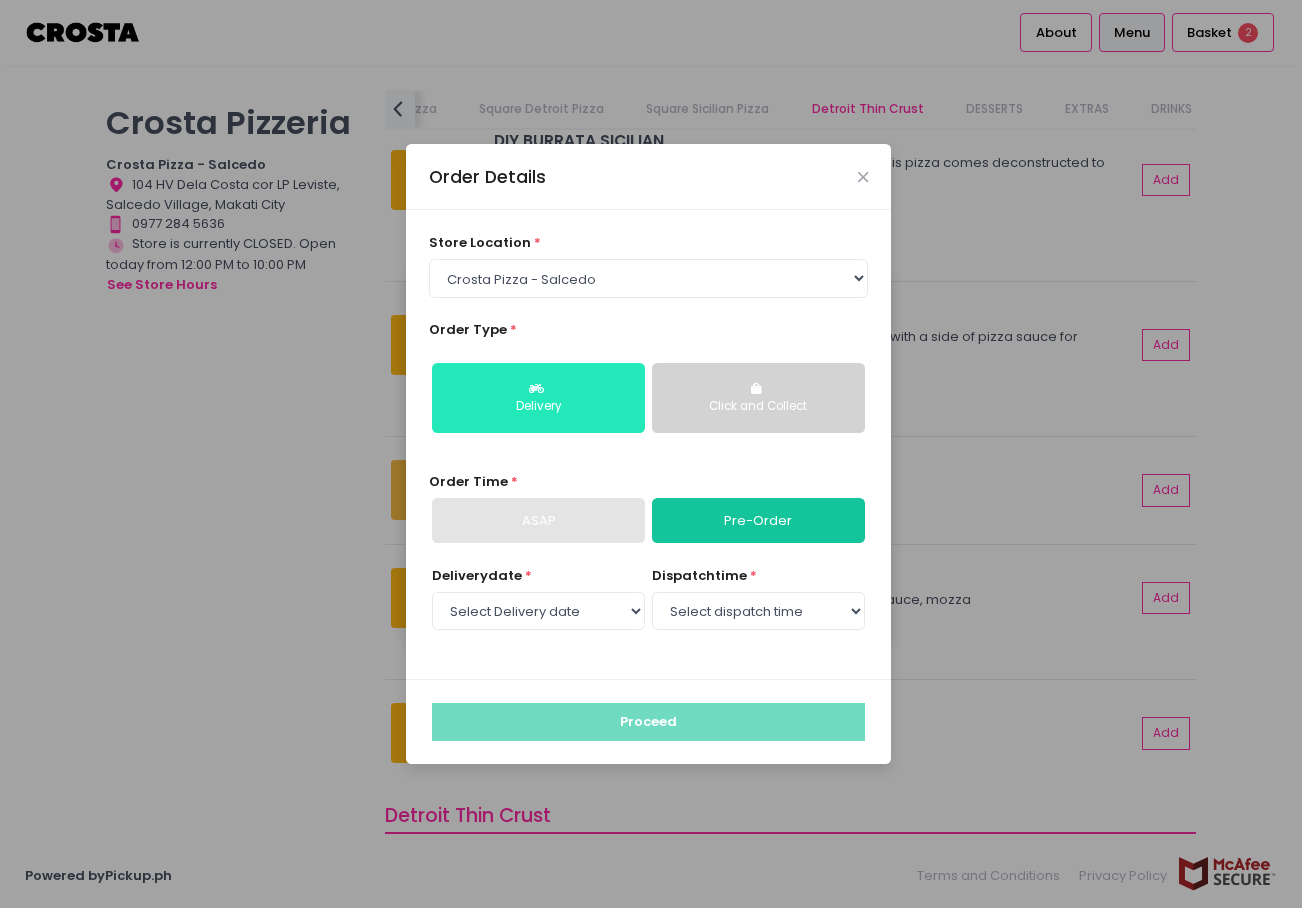 click on "Delivery" at bounding box center (538, 407) 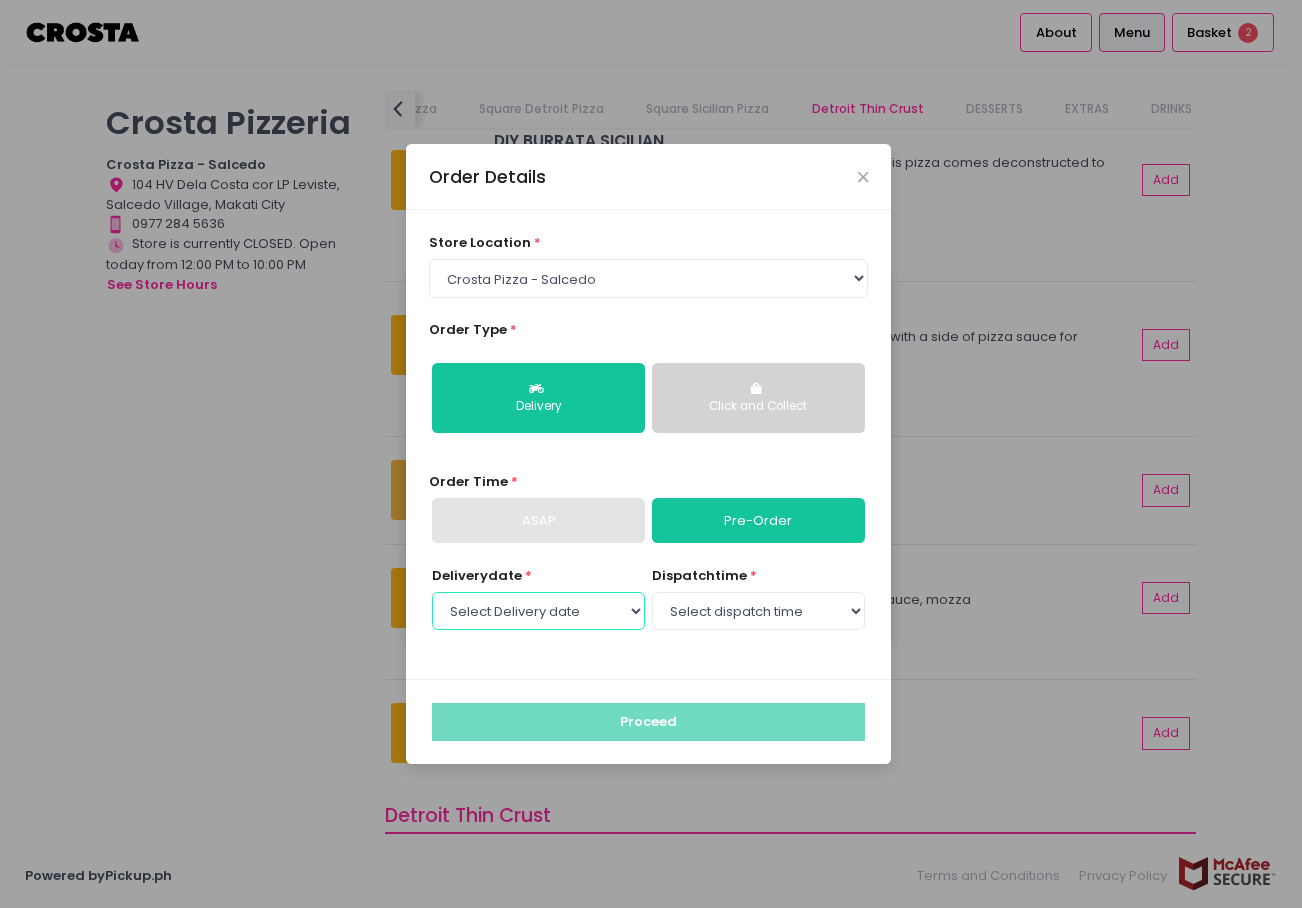 click on "Select Delivery date Saturday, Aug 9th Sunday, Aug 10th Monday, Aug 11th" at bounding box center [538, 611] 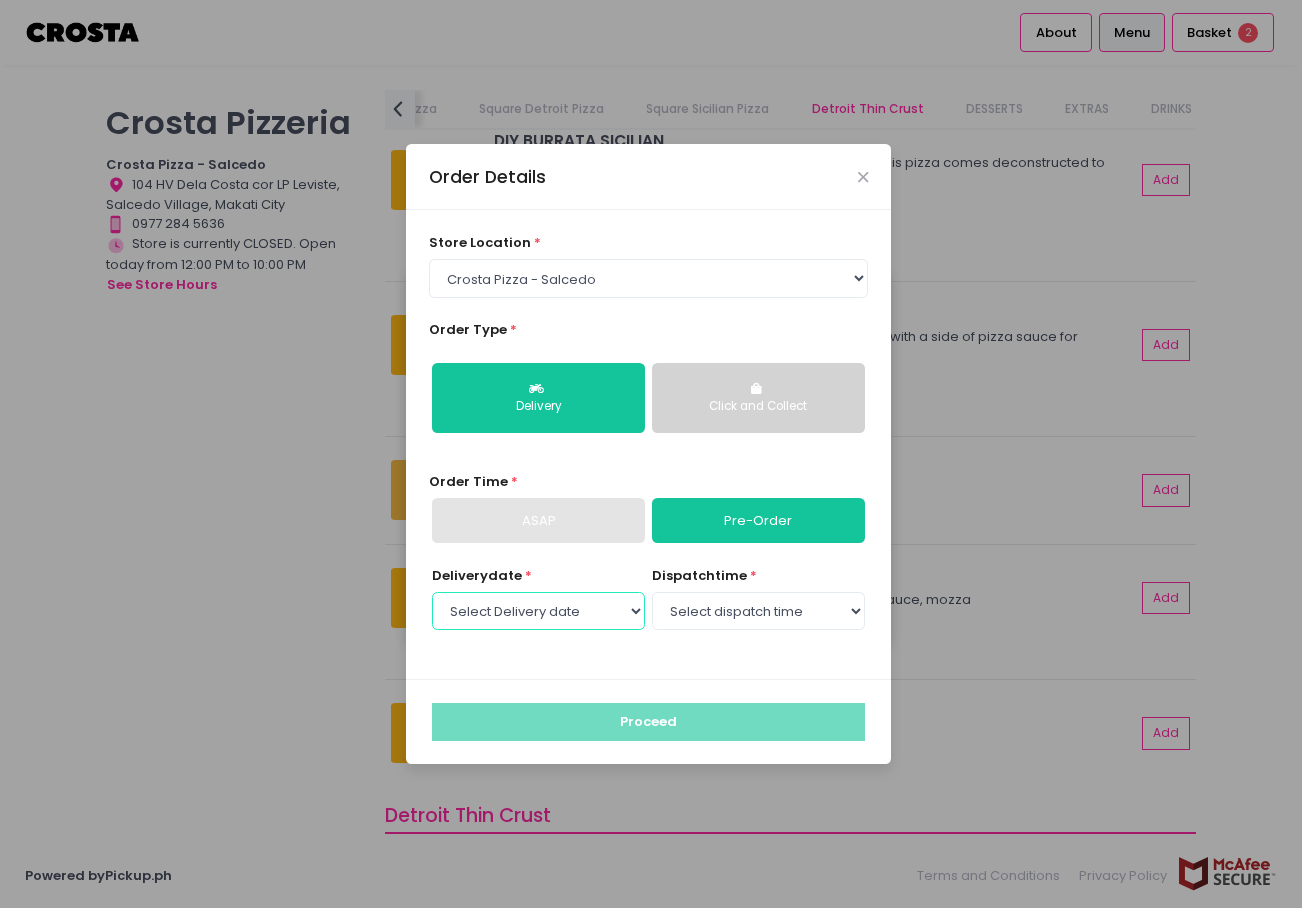 select on "[YEAR]-[MONTH]-[DAY]" 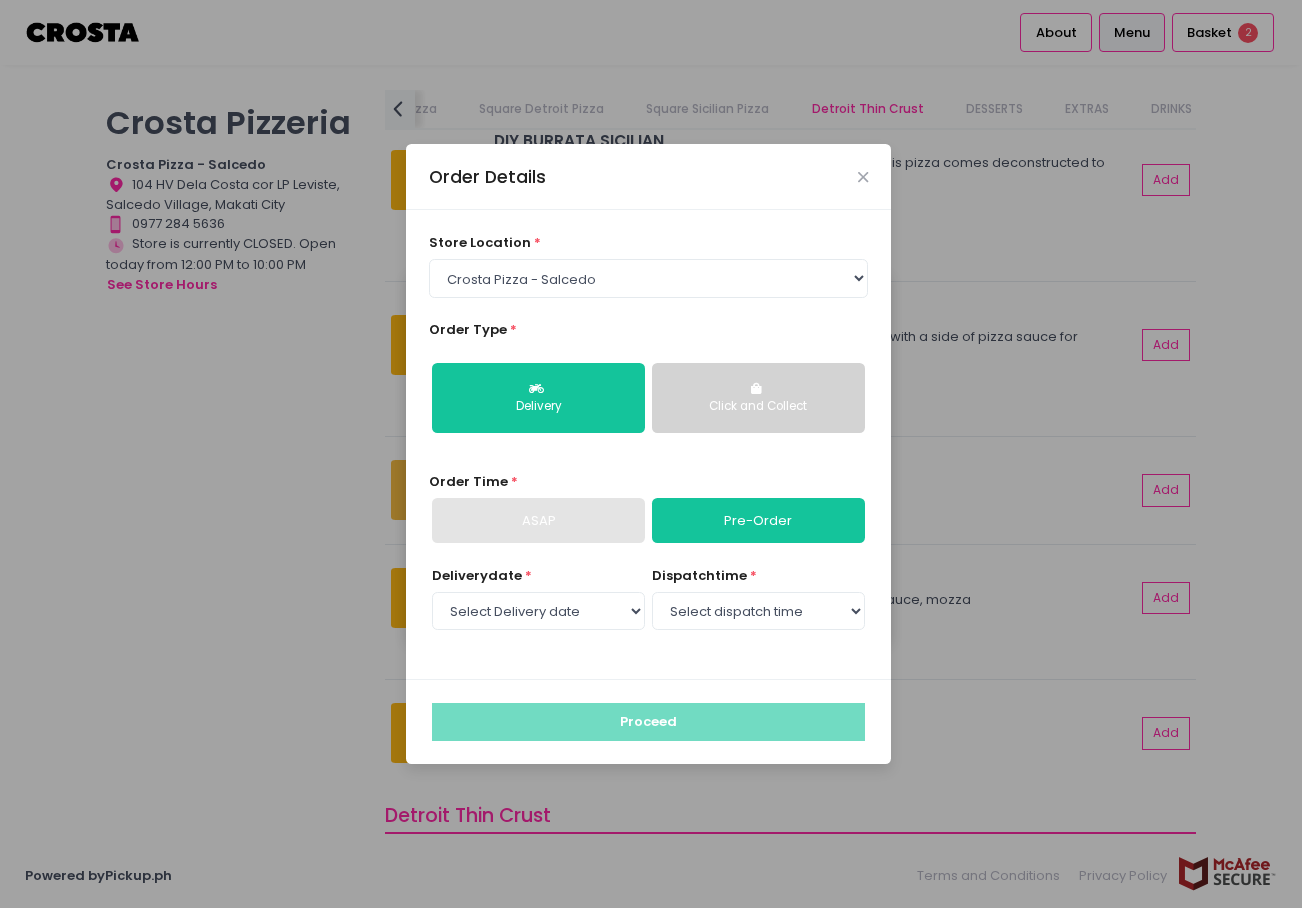 select on "12:00" 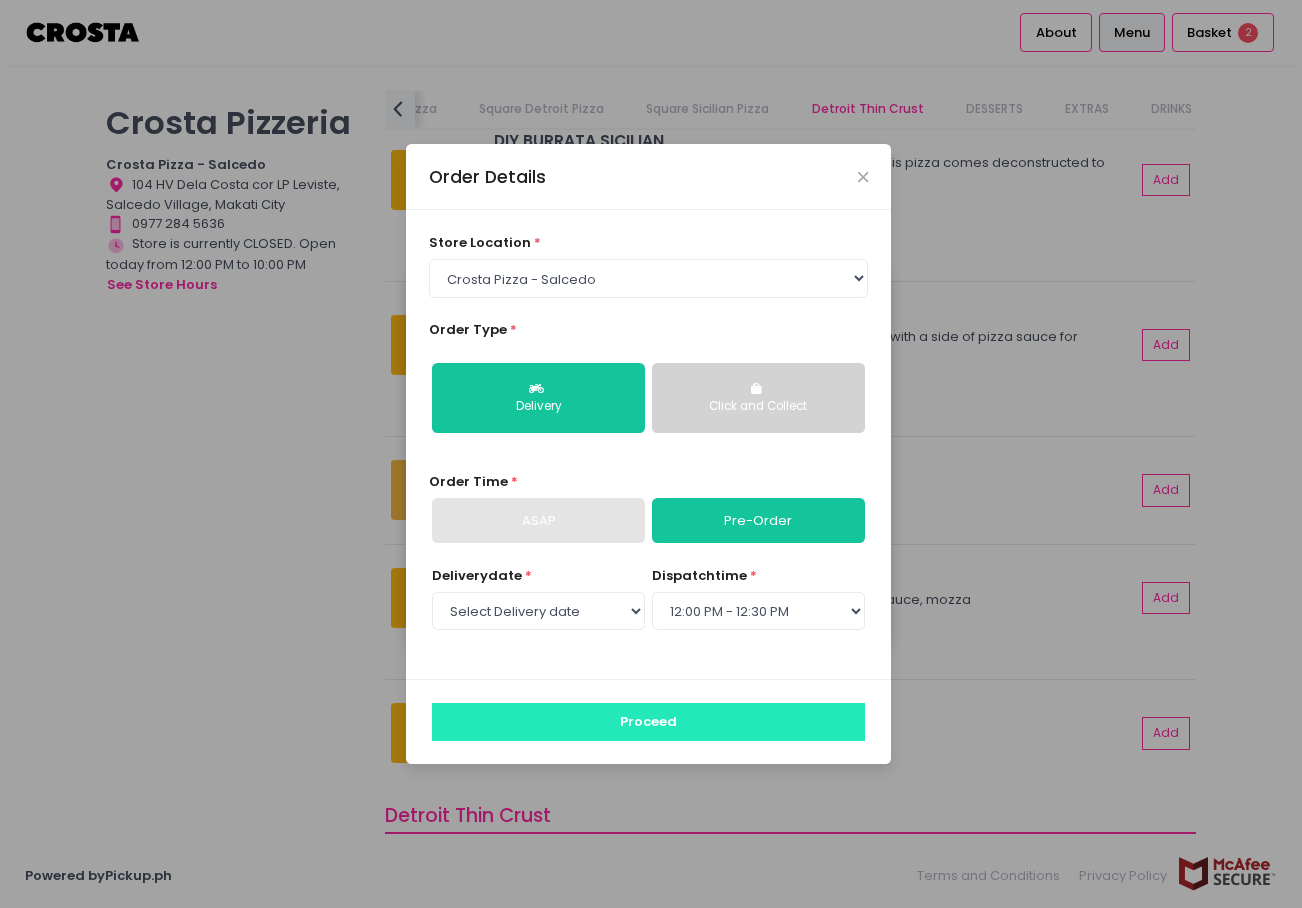 click on "Proceed" at bounding box center [648, 722] 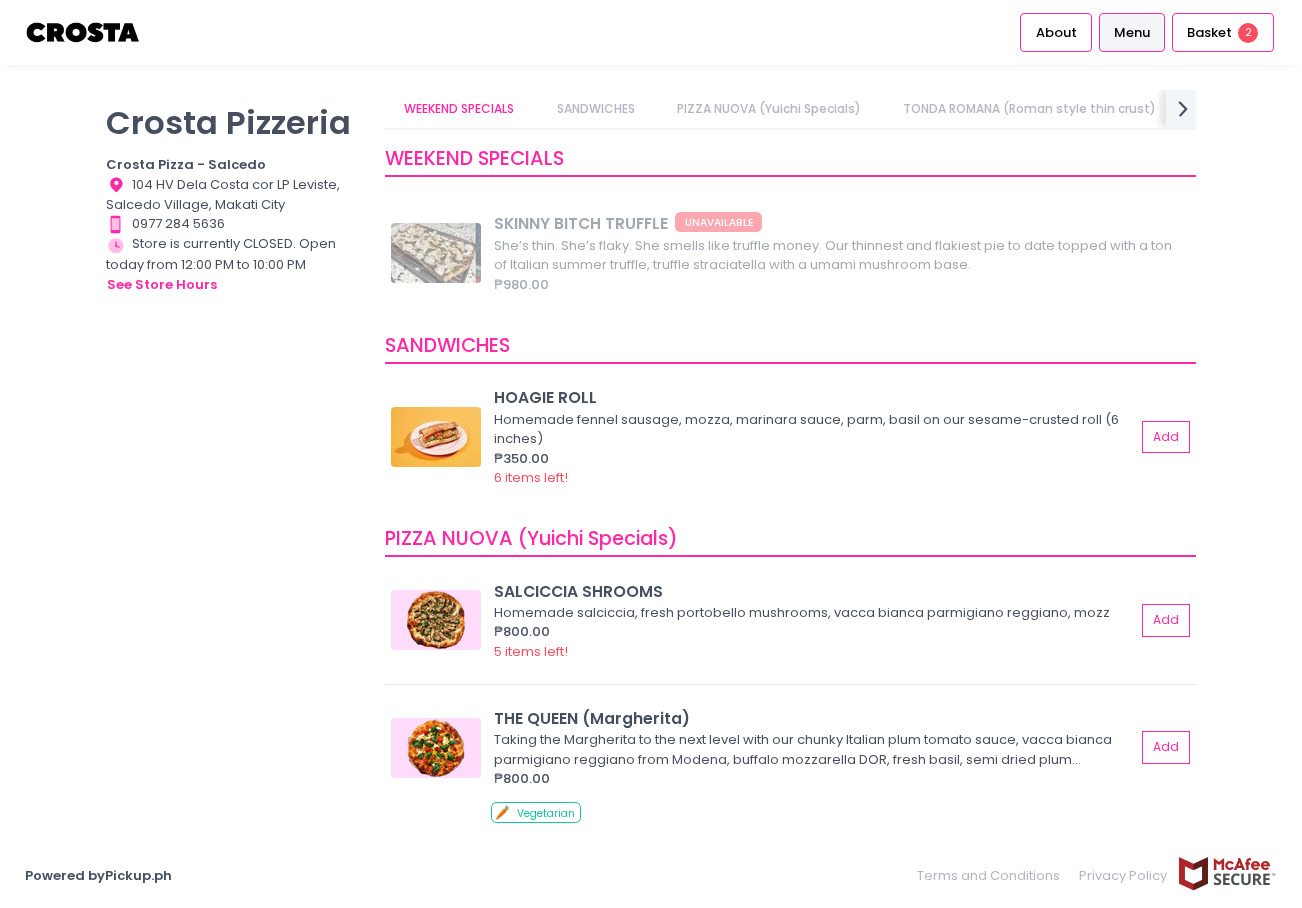 scroll, scrollTop: 374, scrollLeft: 0, axis: vertical 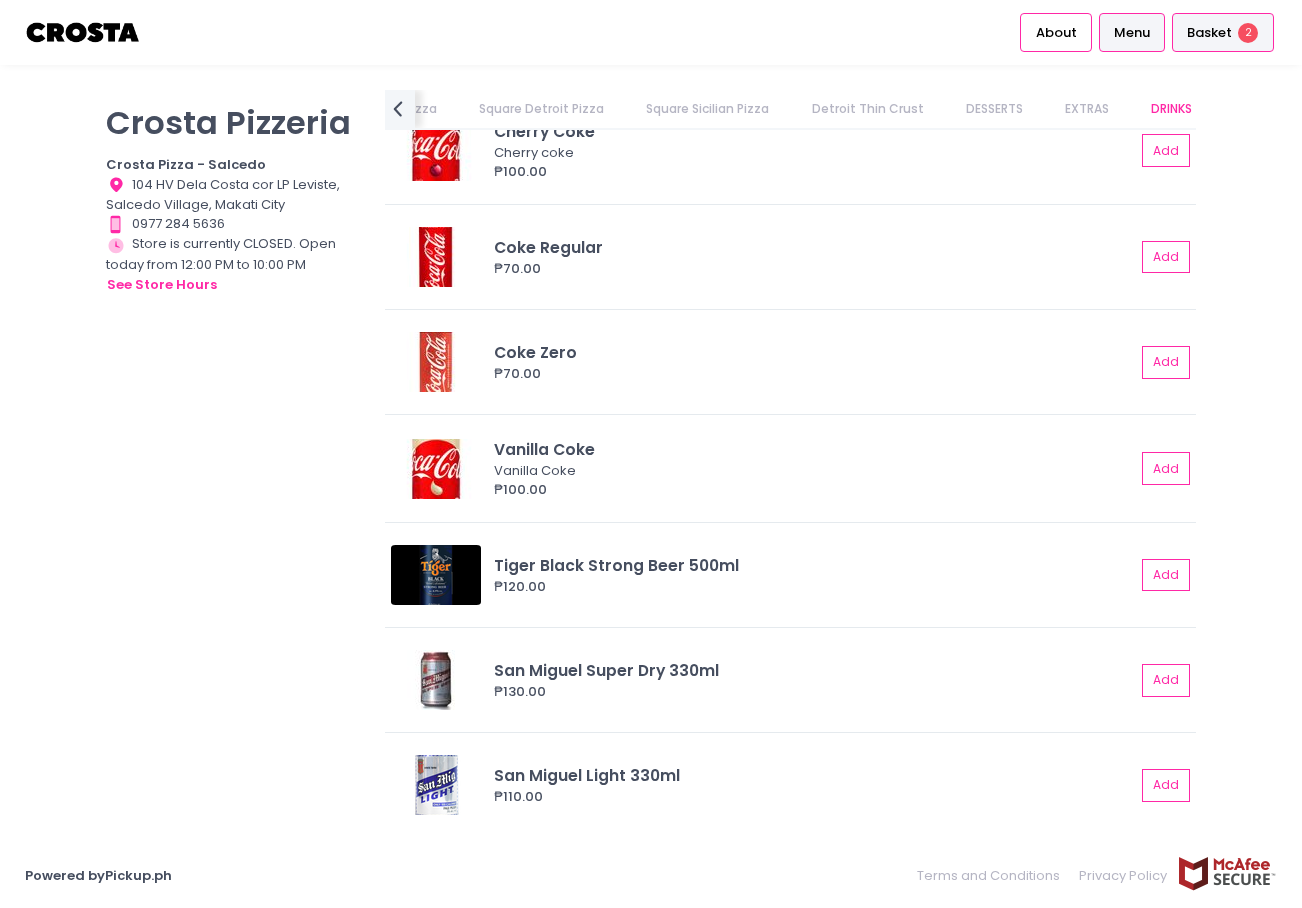 click on "Basket 2" at bounding box center [1223, 32] 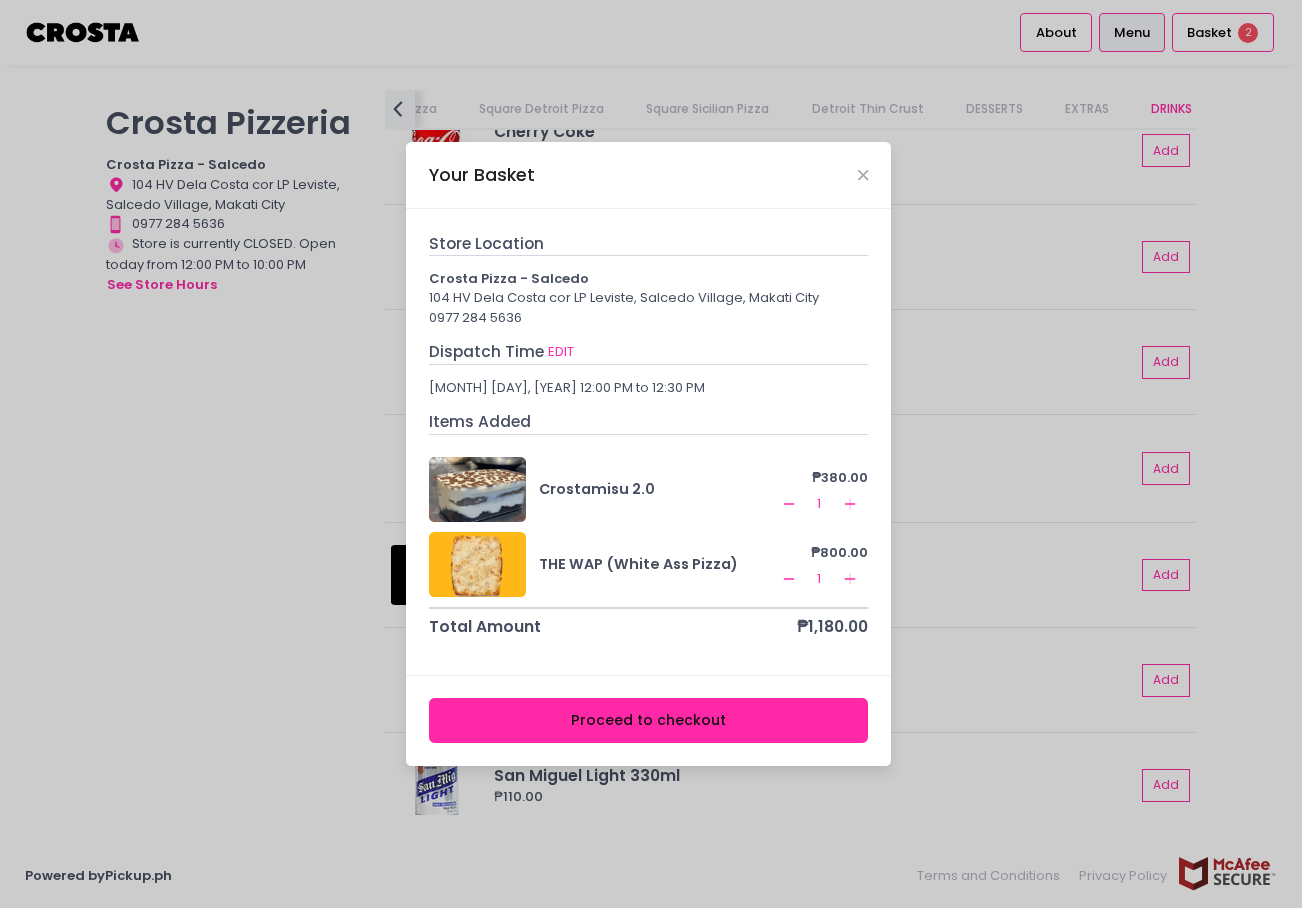 click on "Proceed to checkout" at bounding box center (649, 720) 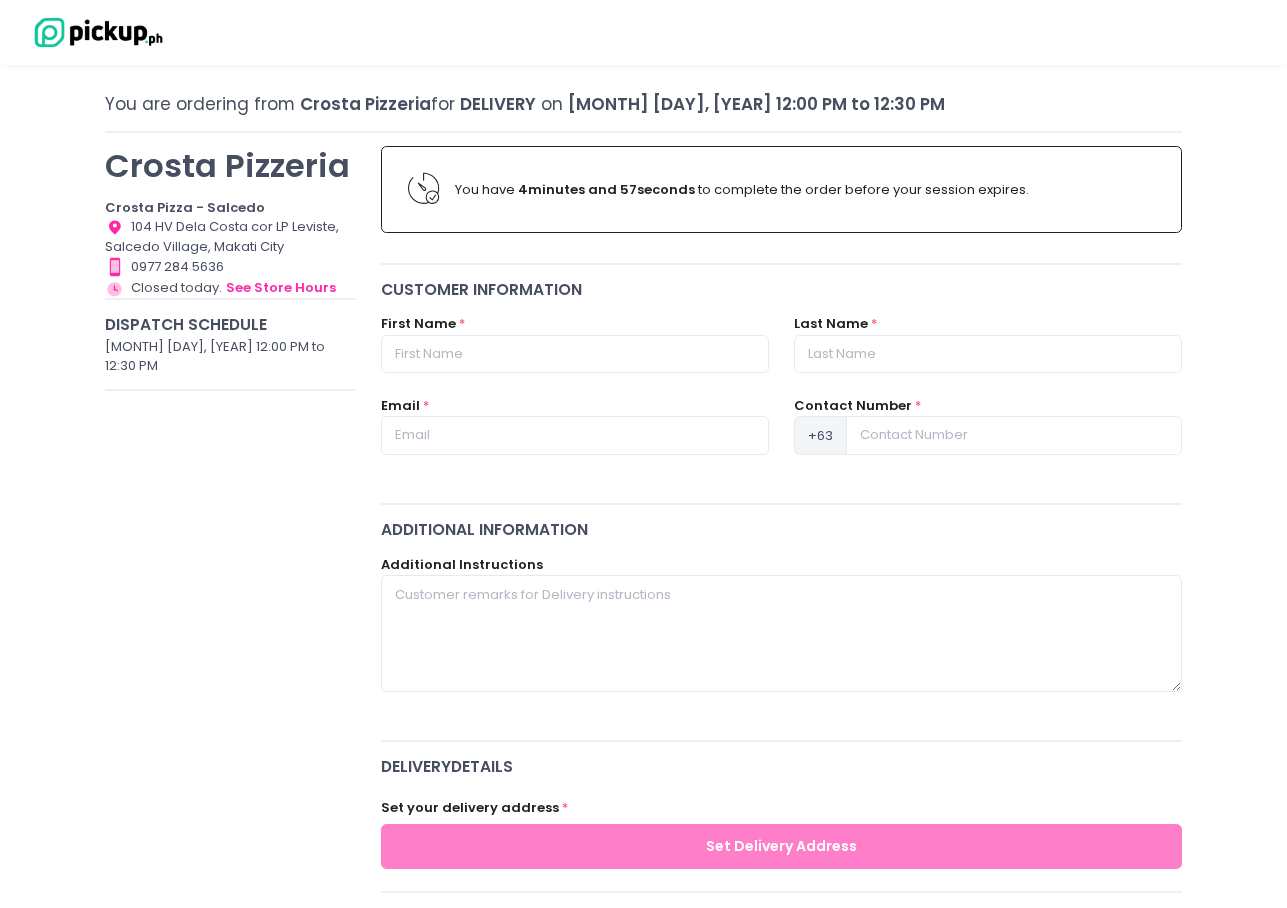 scroll, scrollTop: 99, scrollLeft: 0, axis: vertical 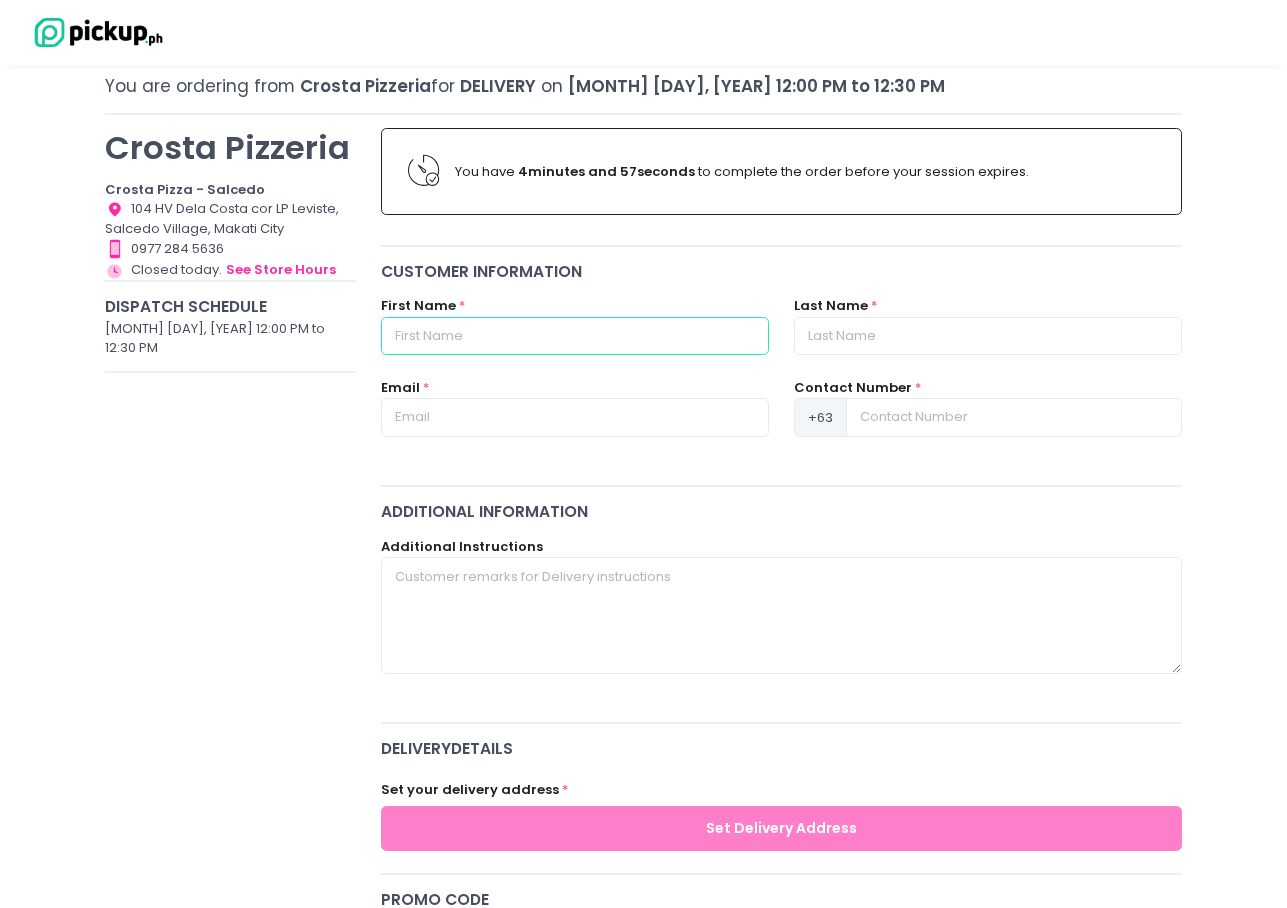 click at bounding box center (575, 336) 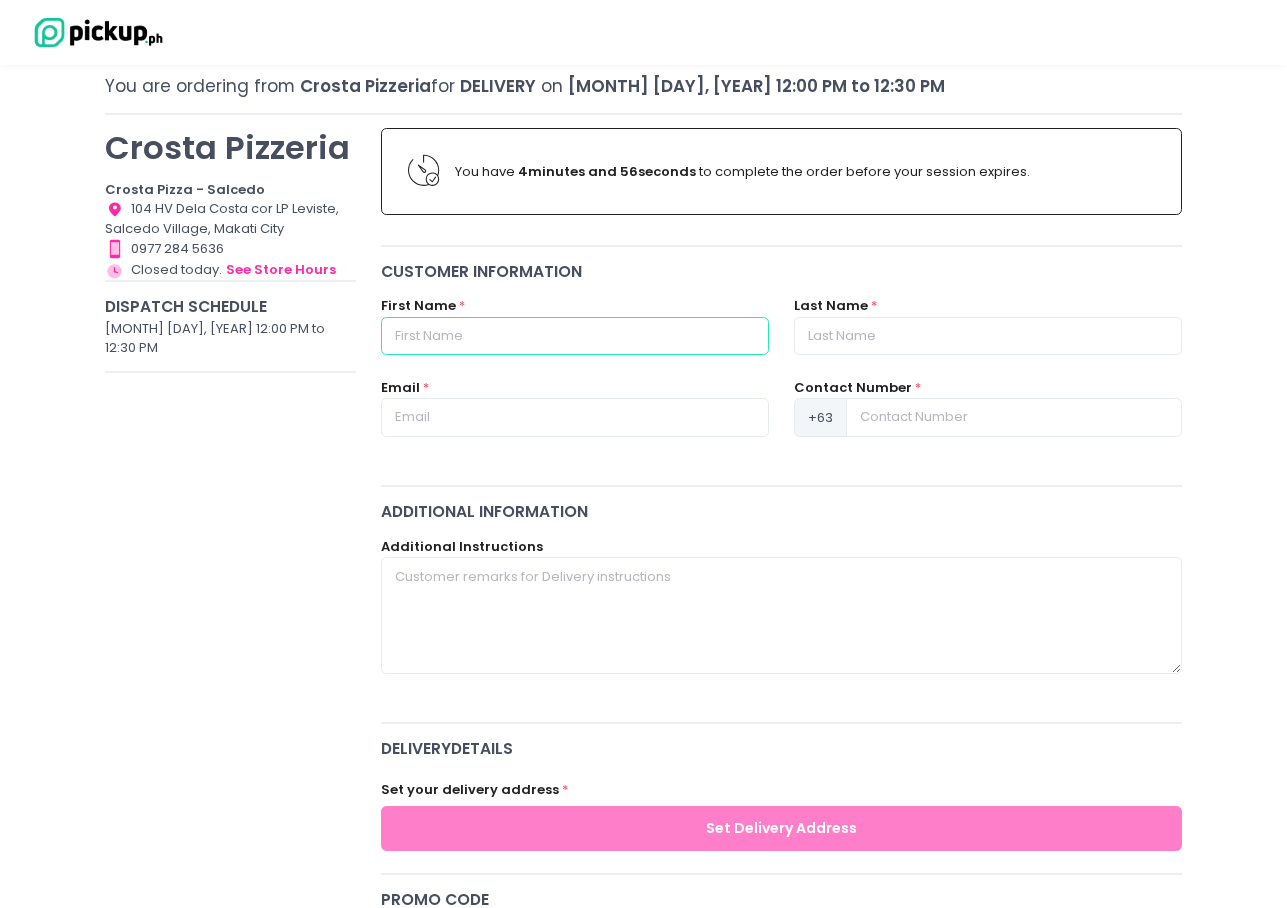 type on "[FIRST] [LAST]" 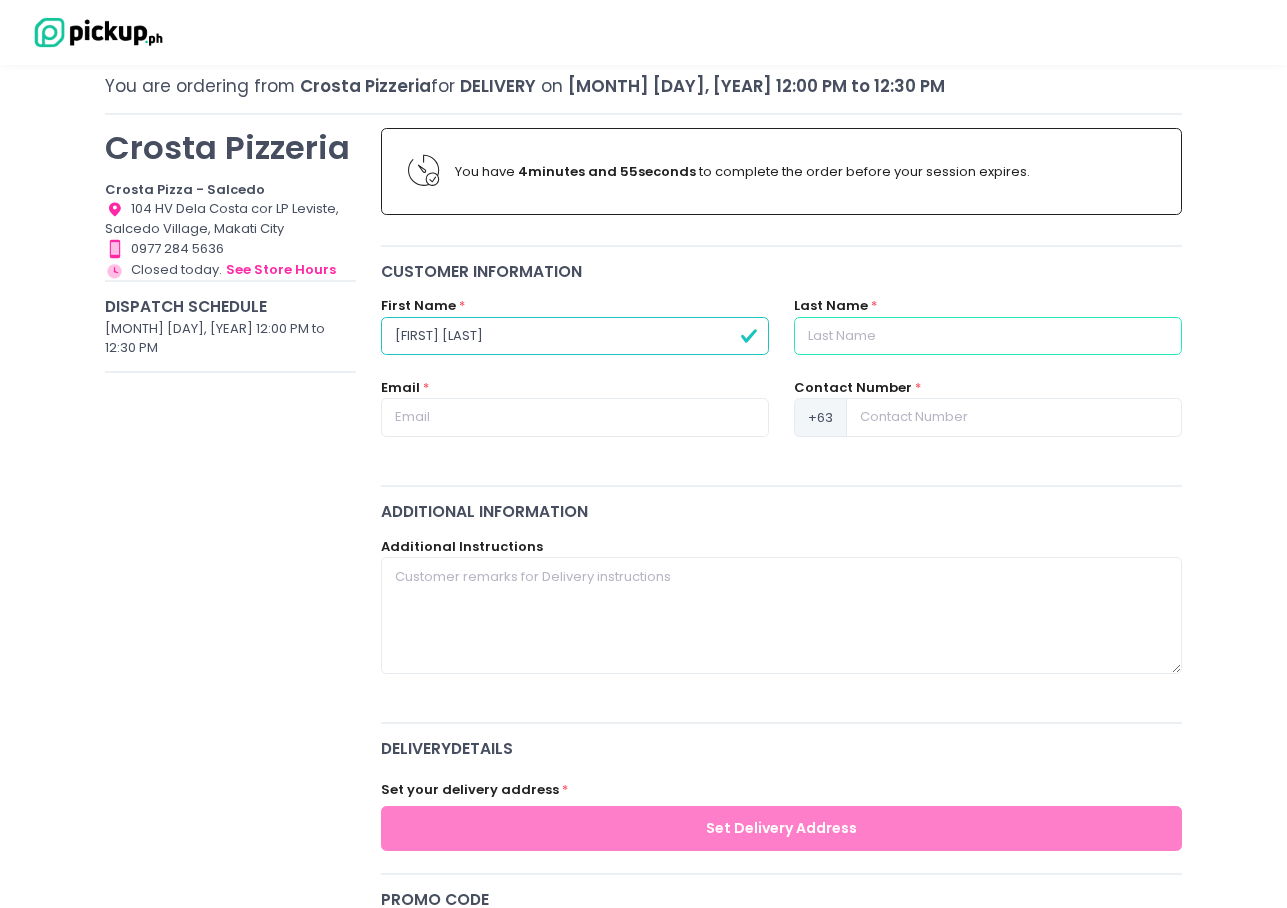 click at bounding box center (988, 336) 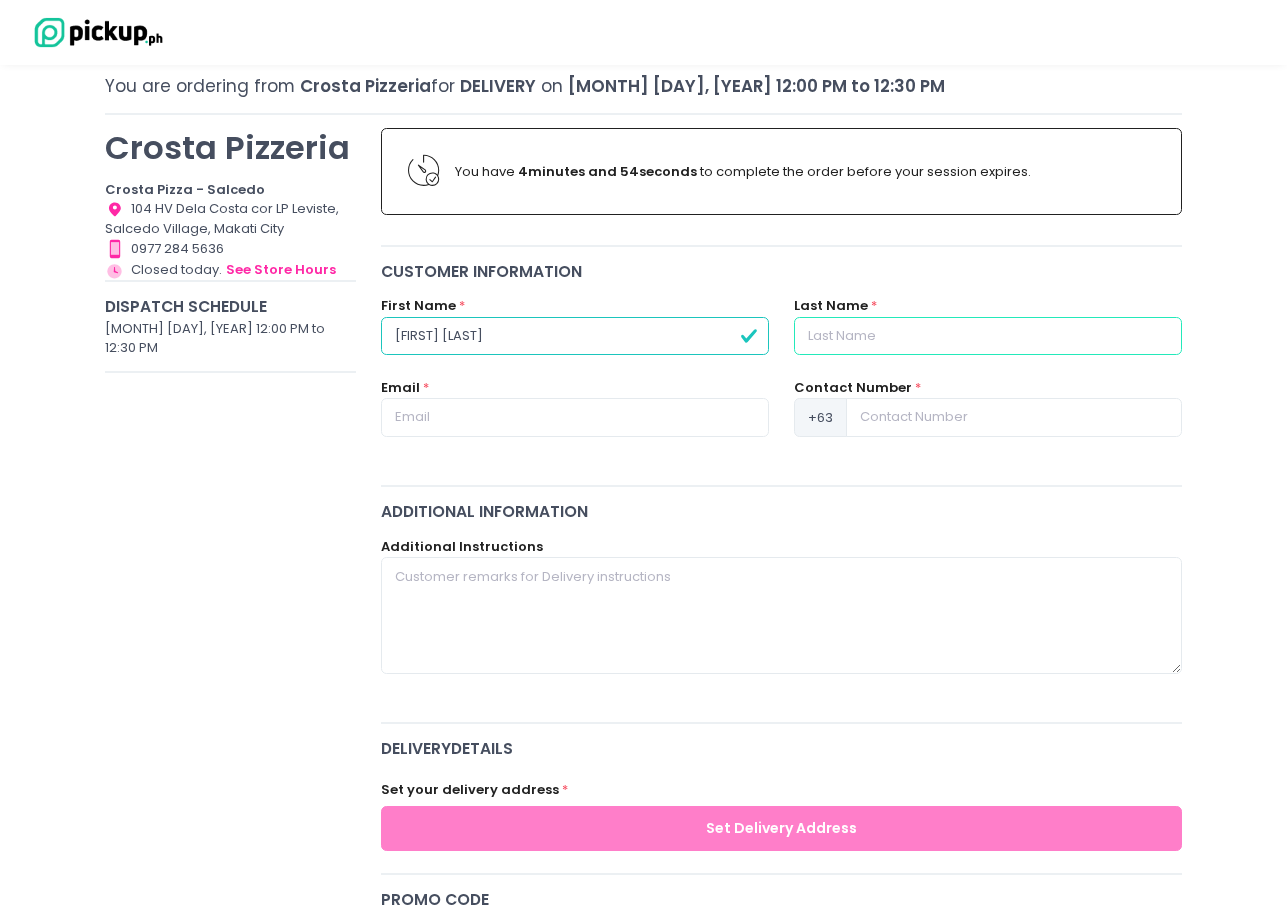 type on "[LAST]" 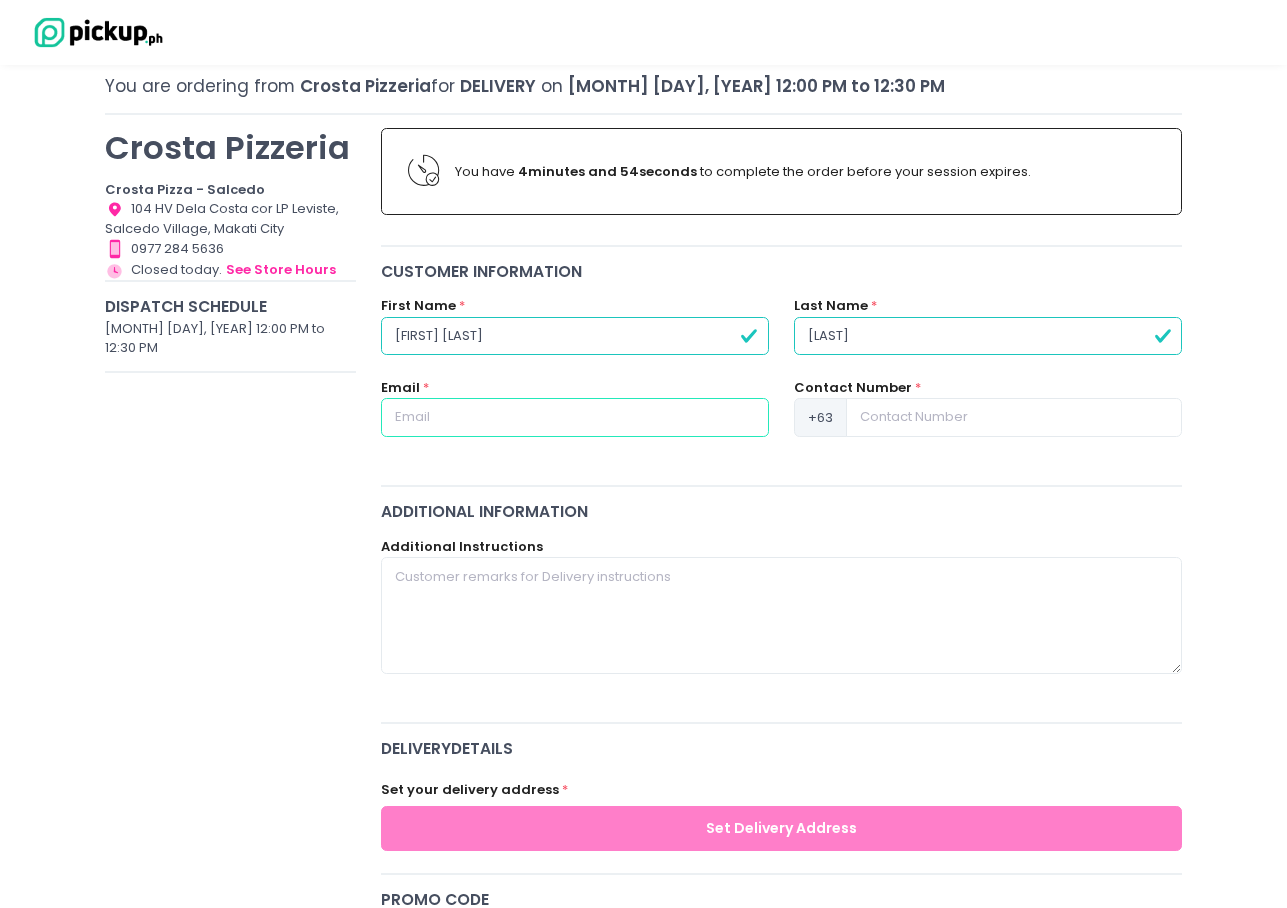 click at bounding box center (575, 417) 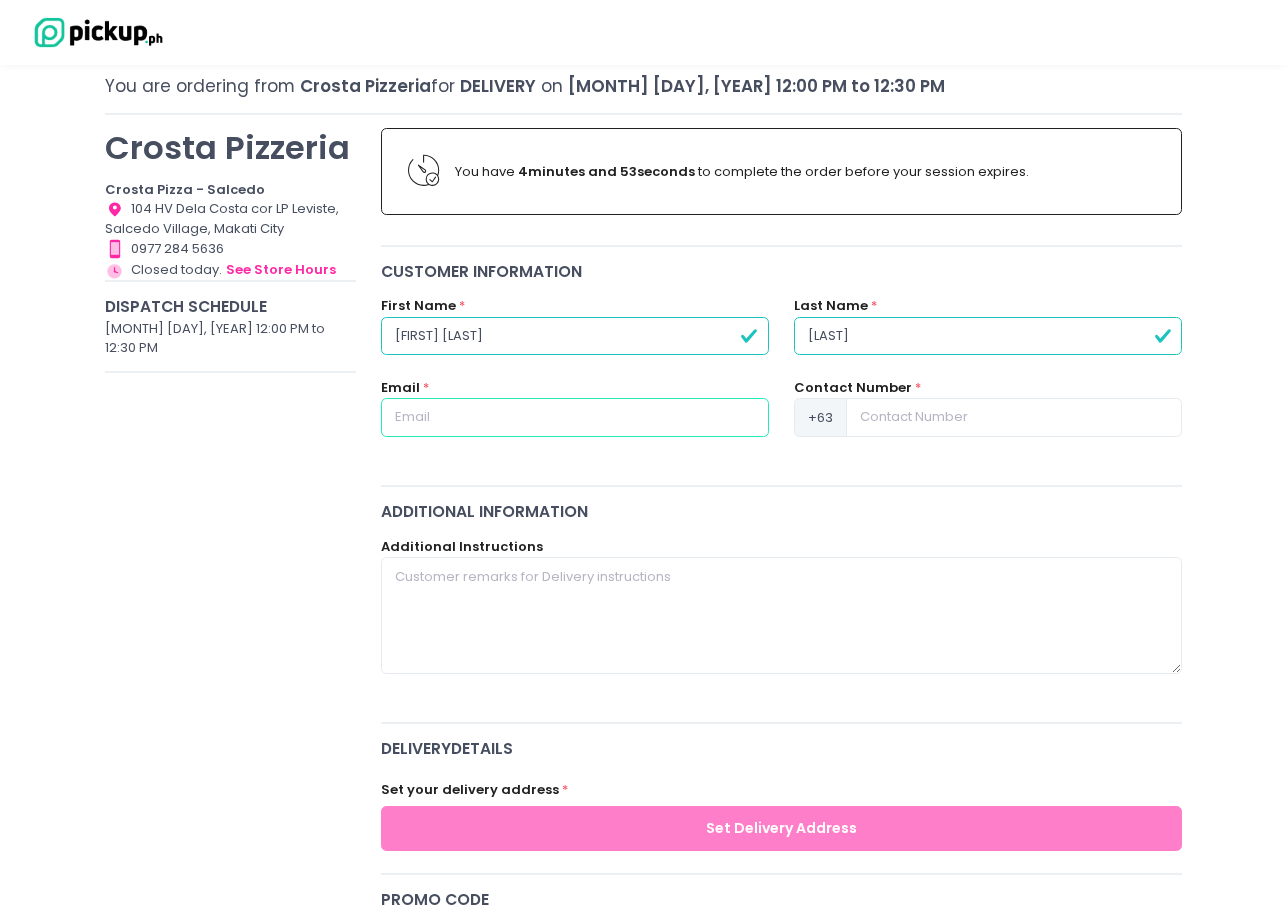 type on "[EMAIL]" 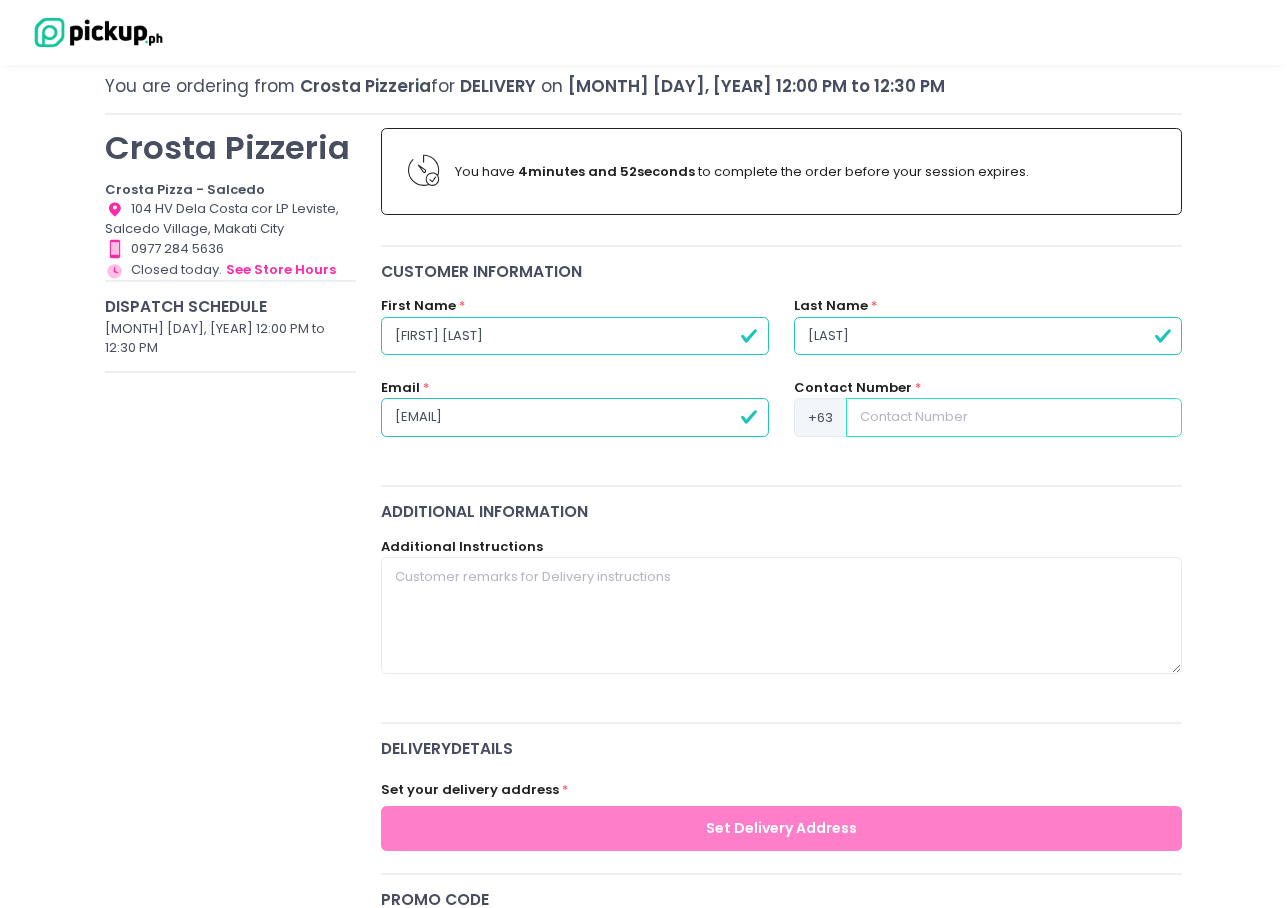 click at bounding box center [1014, 417] 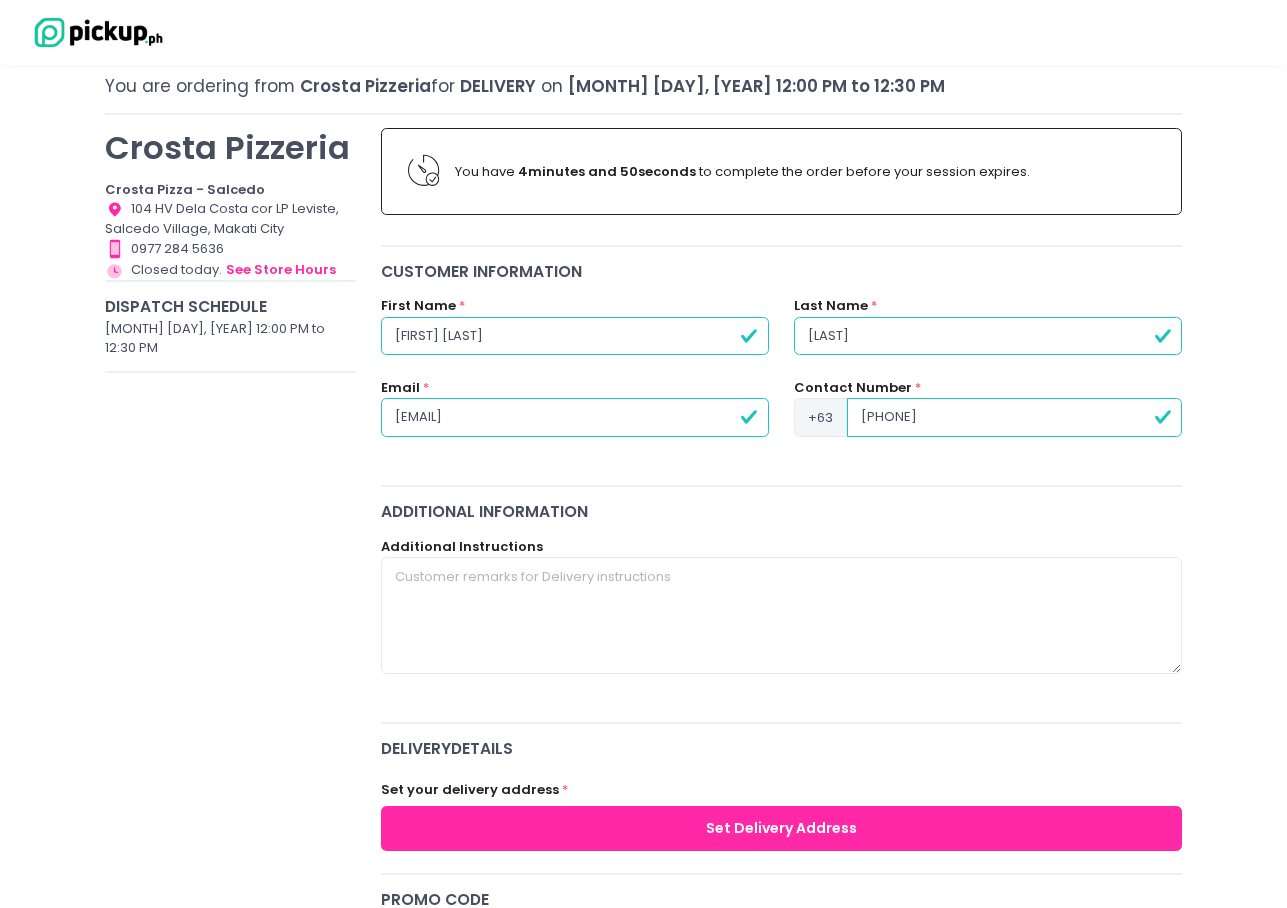 click on "[PHONE]" at bounding box center [1014, 417] 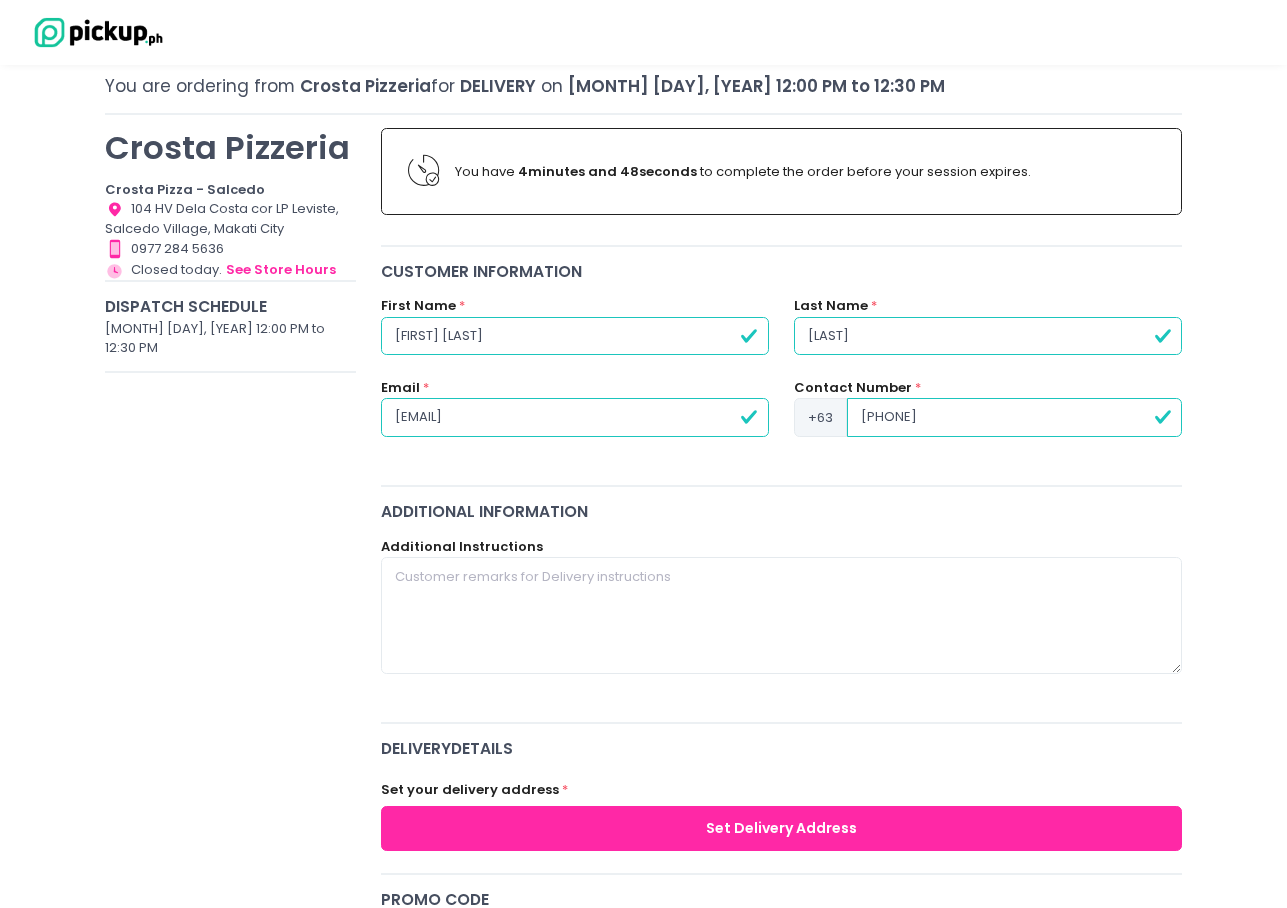 type on "[PHONE]" 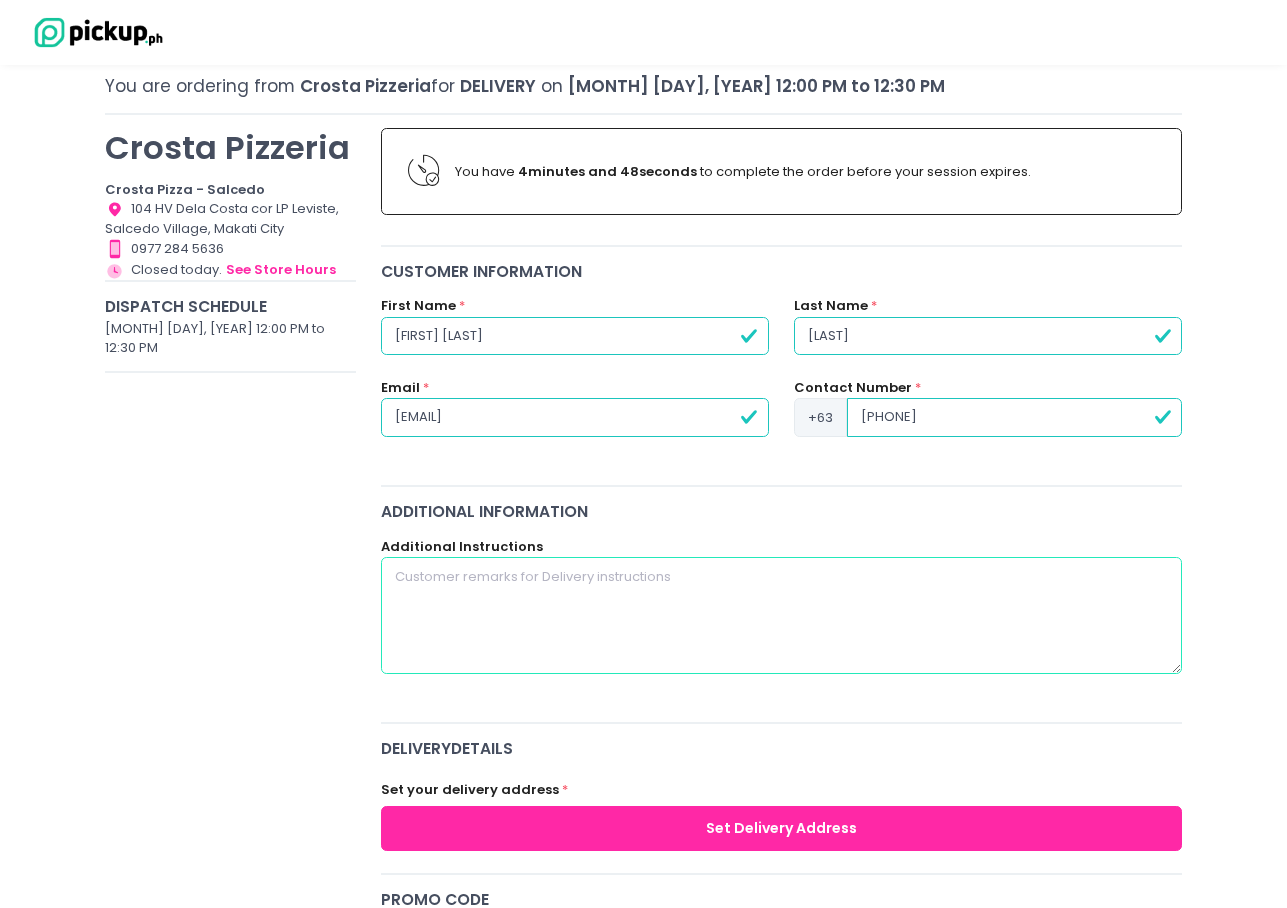 click at bounding box center [782, 615] 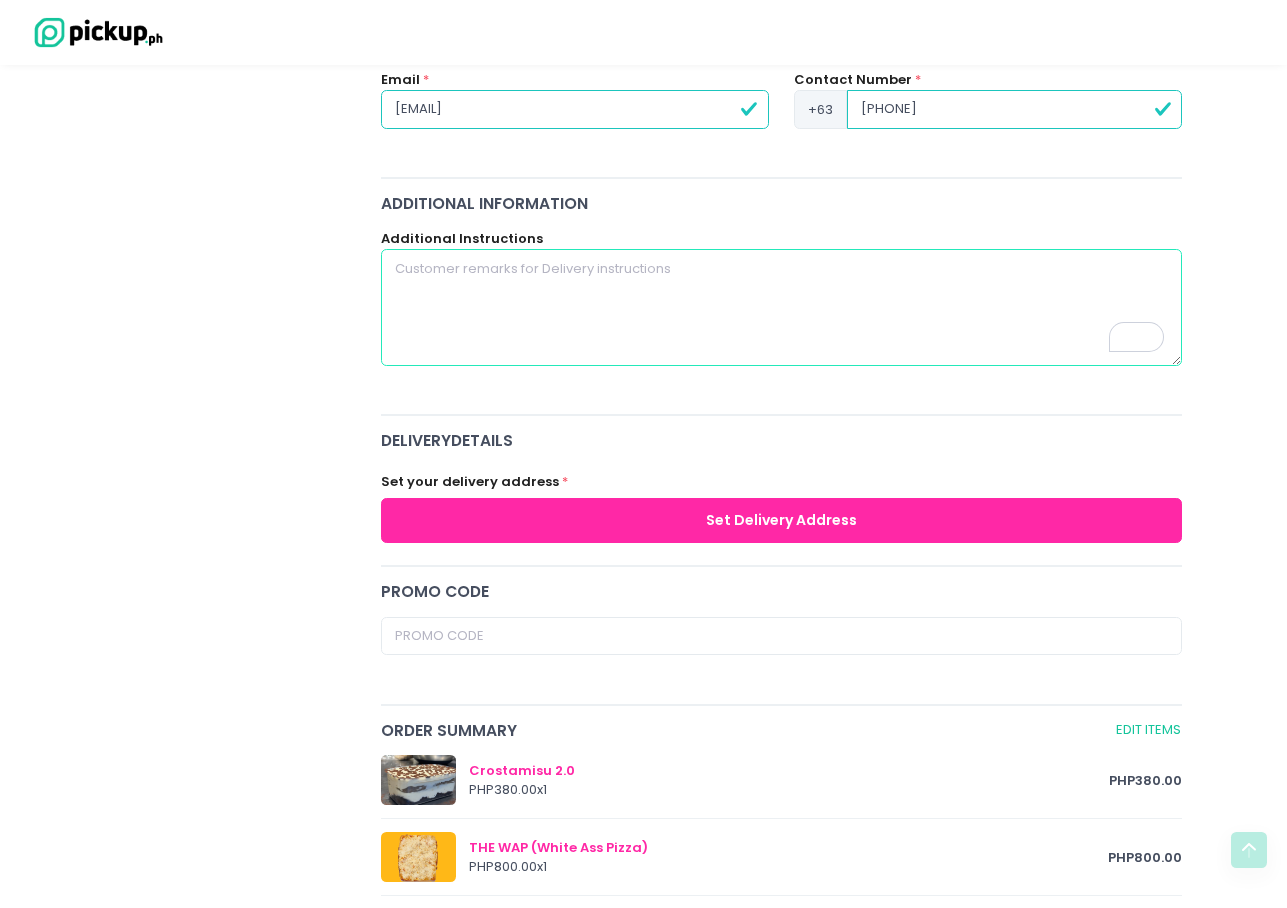 scroll, scrollTop: 410, scrollLeft: 0, axis: vertical 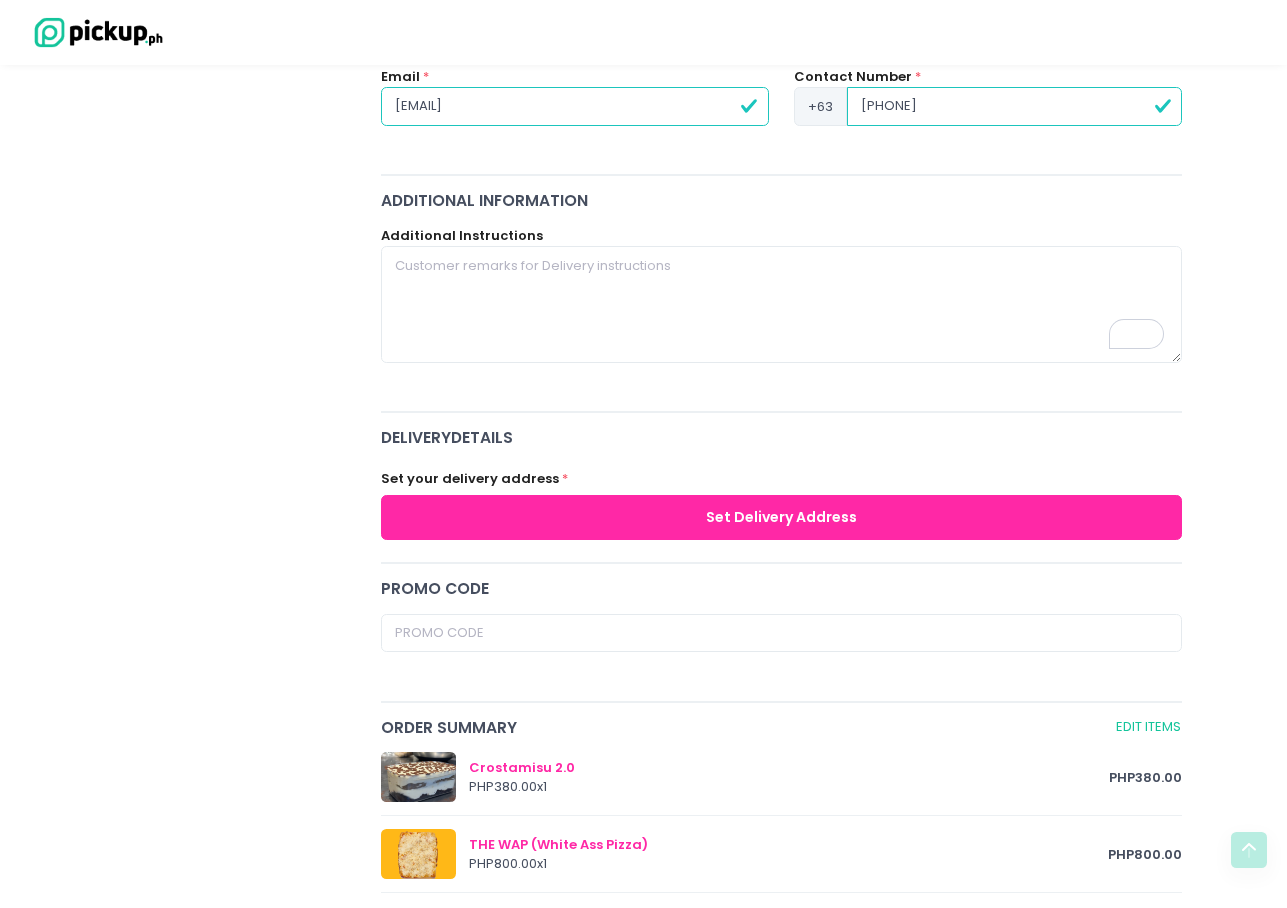 click on "Set Delivery Address" at bounding box center [782, 517] 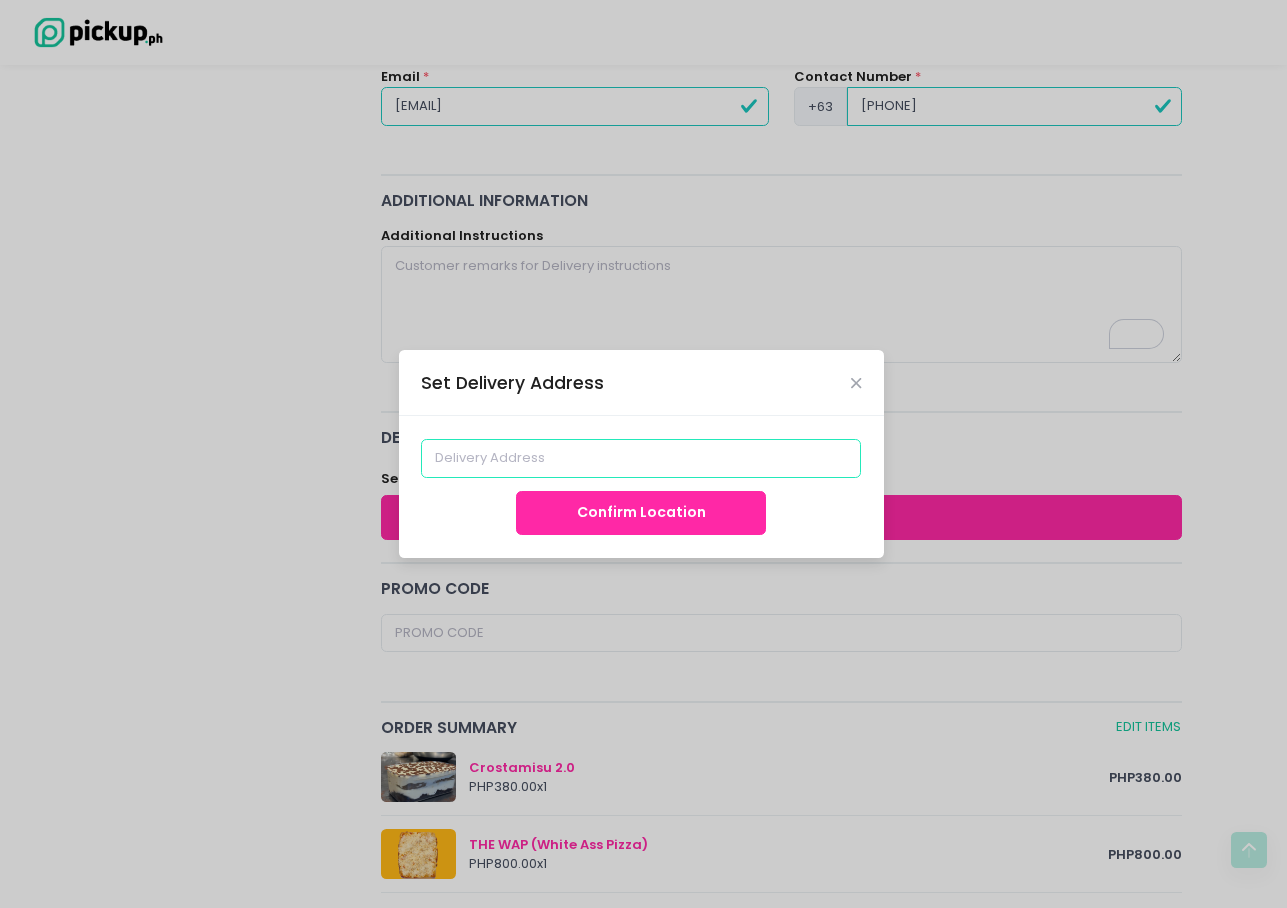 click at bounding box center [641, 458] 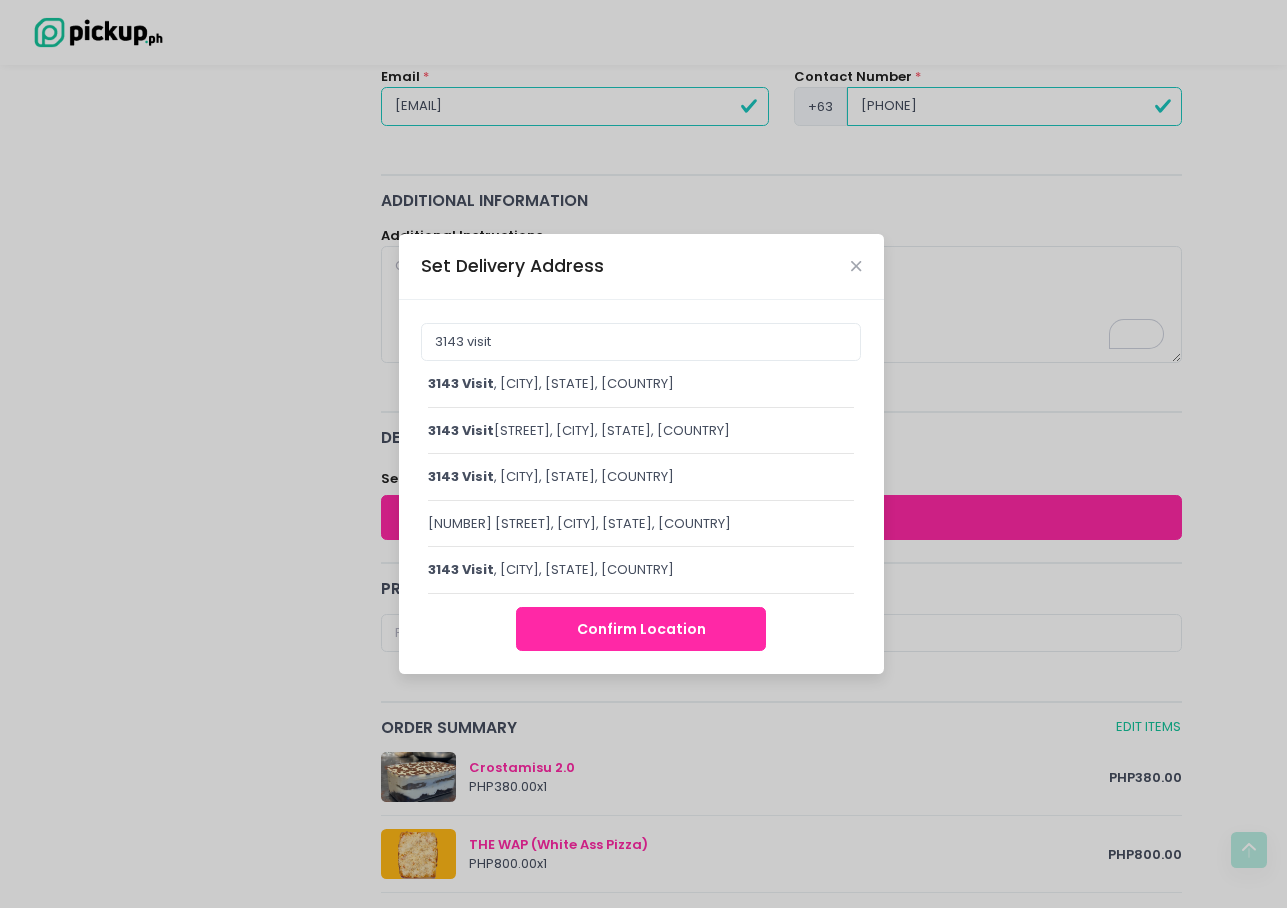 click on "[NUMBER] [STREET], [CITY], [STATE], [COUNTRY]" at bounding box center [641, 384] 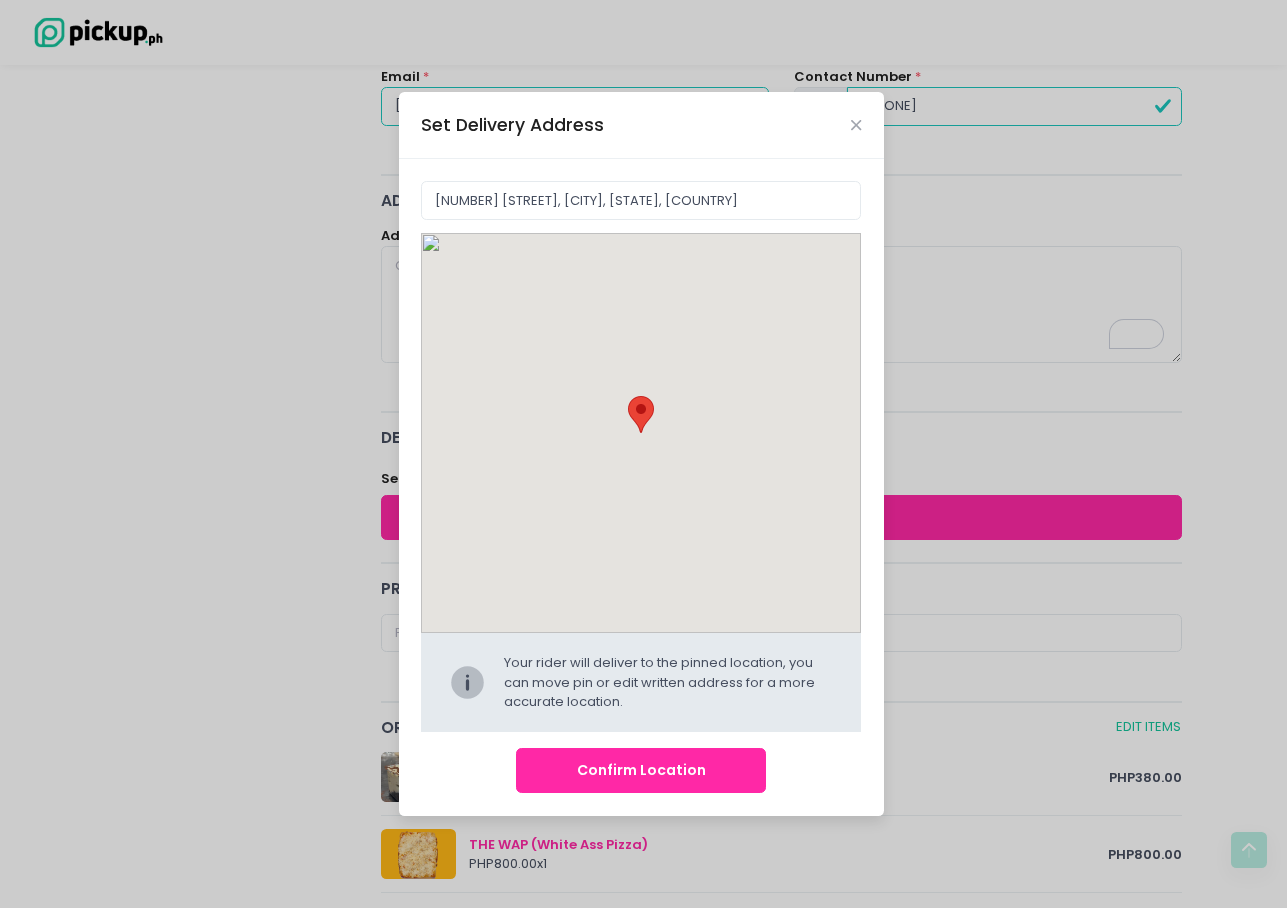 click on "Confirm Location" at bounding box center [641, 770] 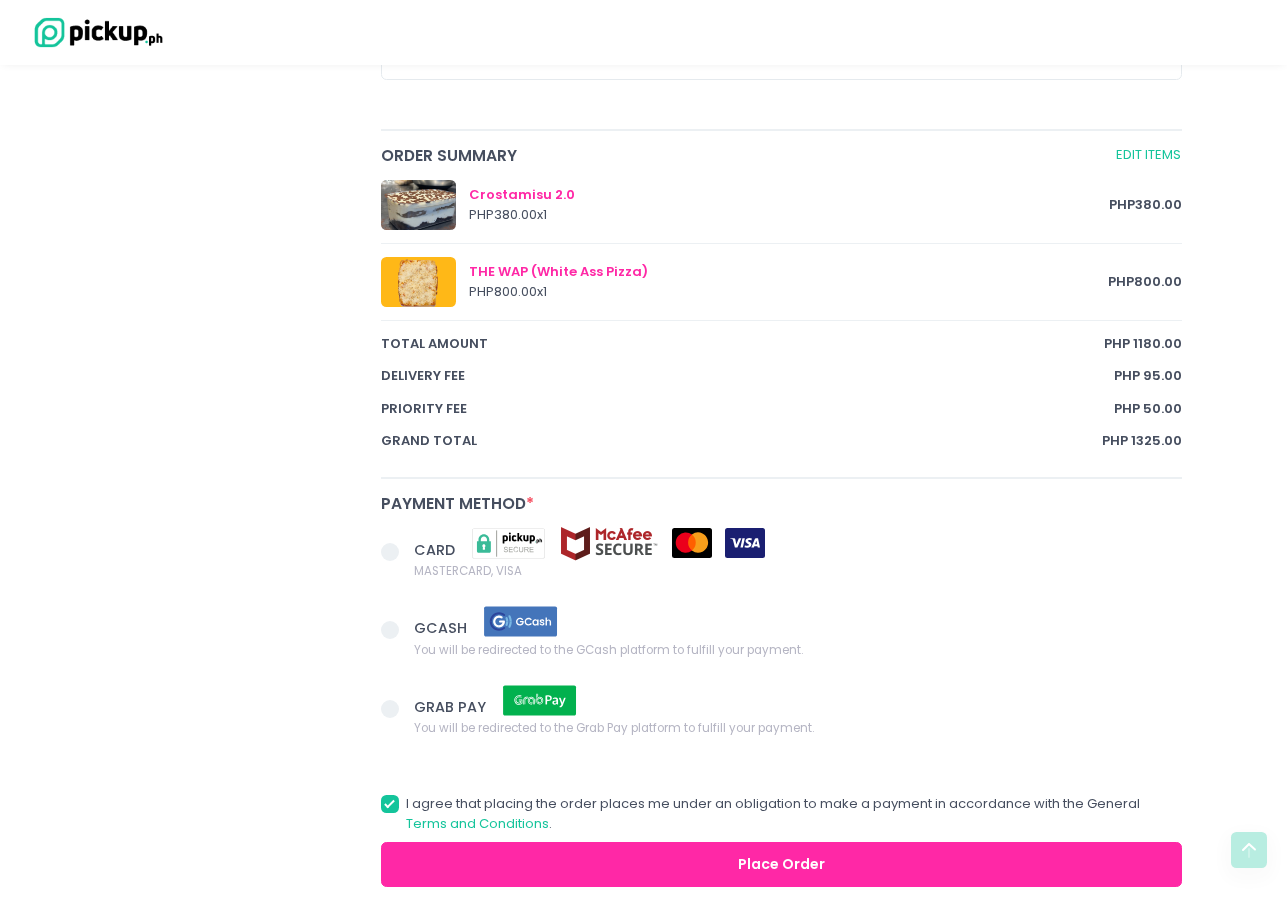 scroll, scrollTop: 1104, scrollLeft: 0, axis: vertical 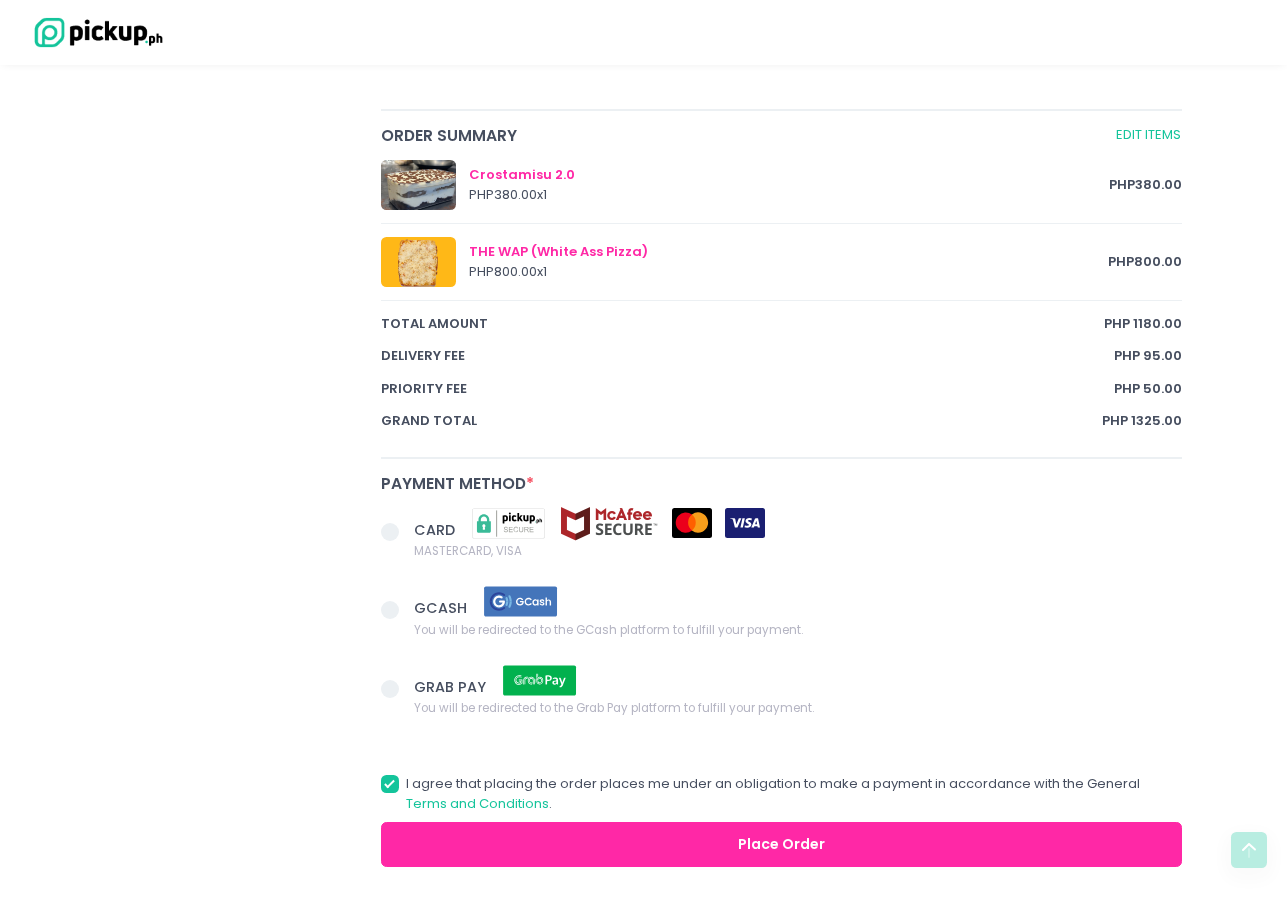 click at bounding box center (390, 532) 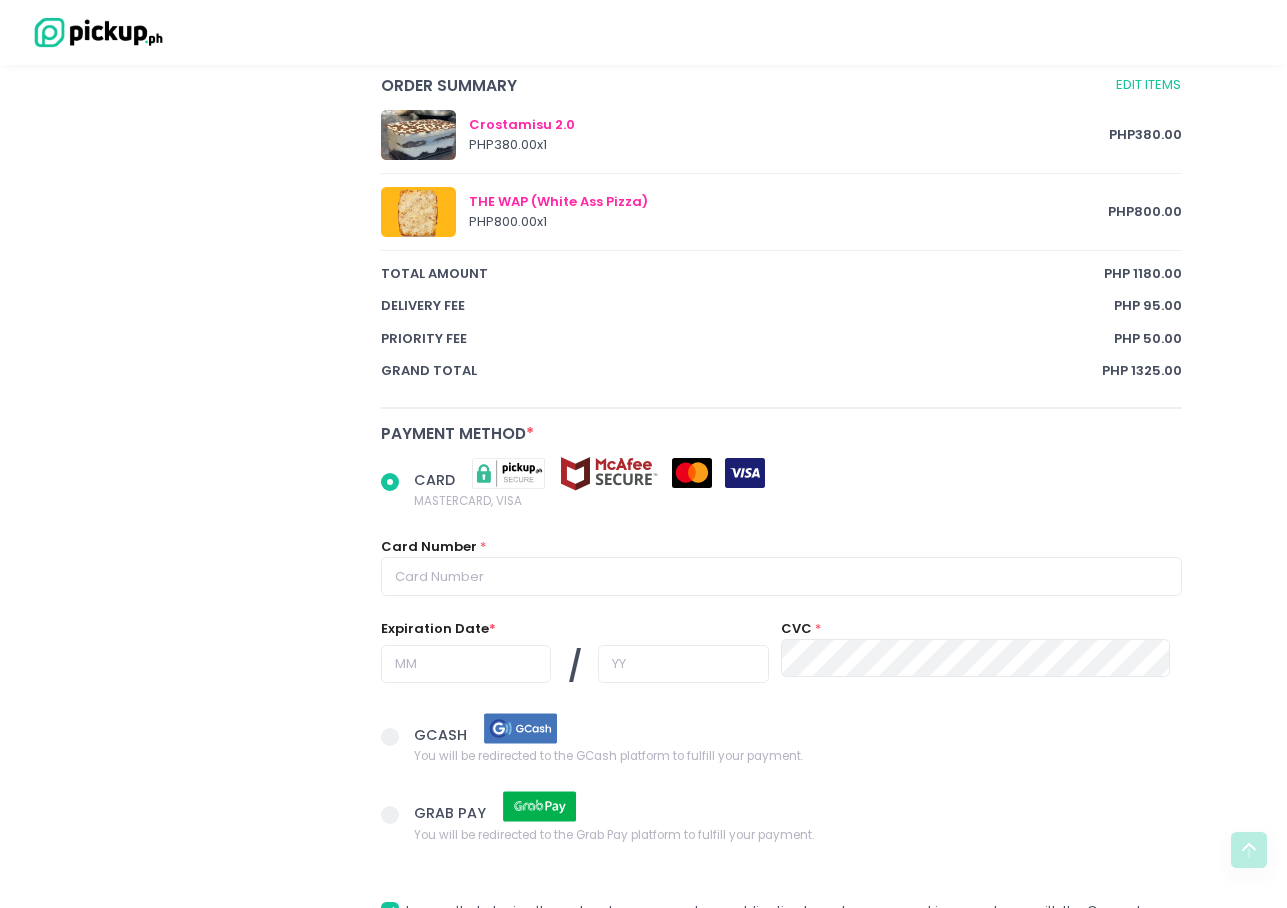 scroll, scrollTop: 1189, scrollLeft: 0, axis: vertical 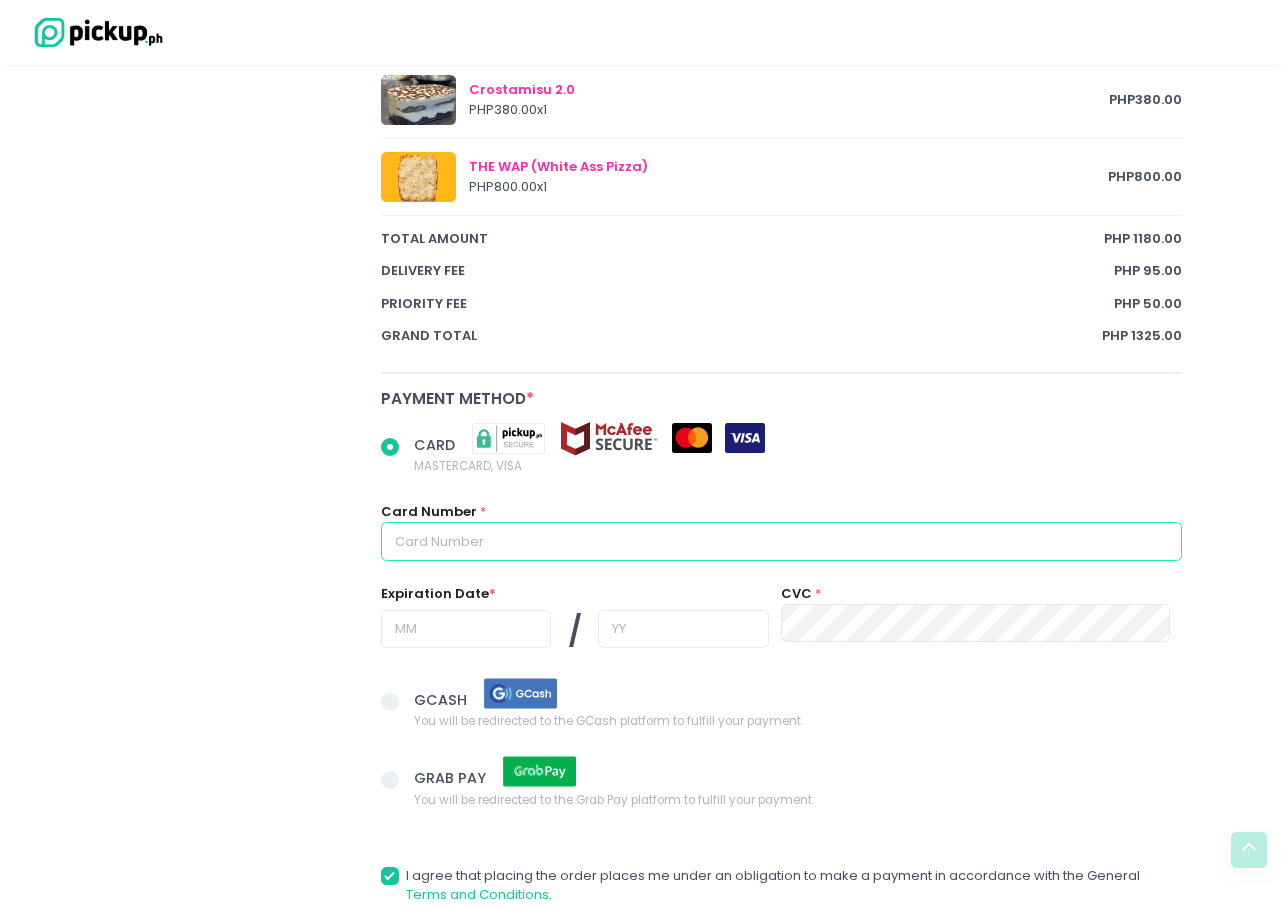 click at bounding box center [782, 541] 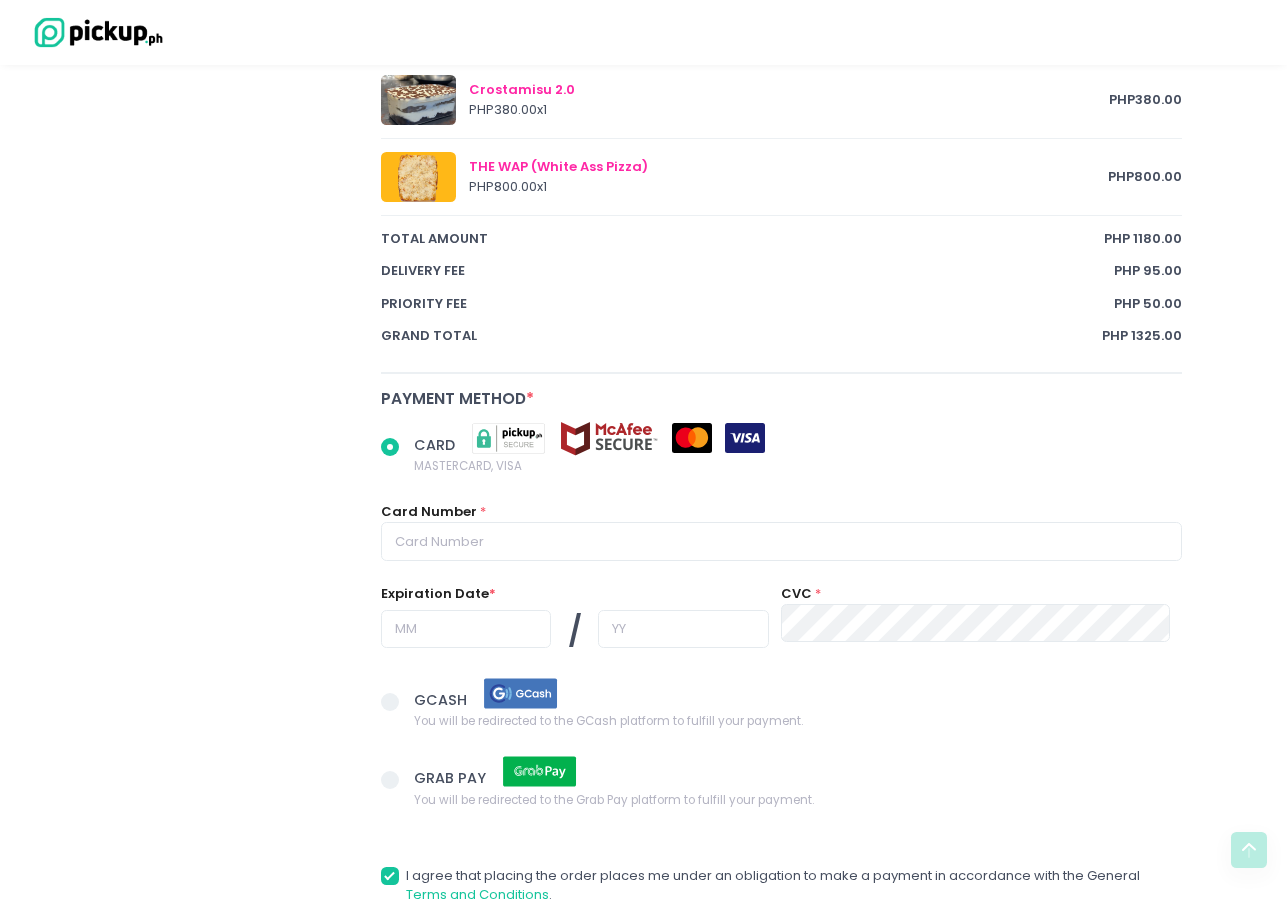 radio on "true" 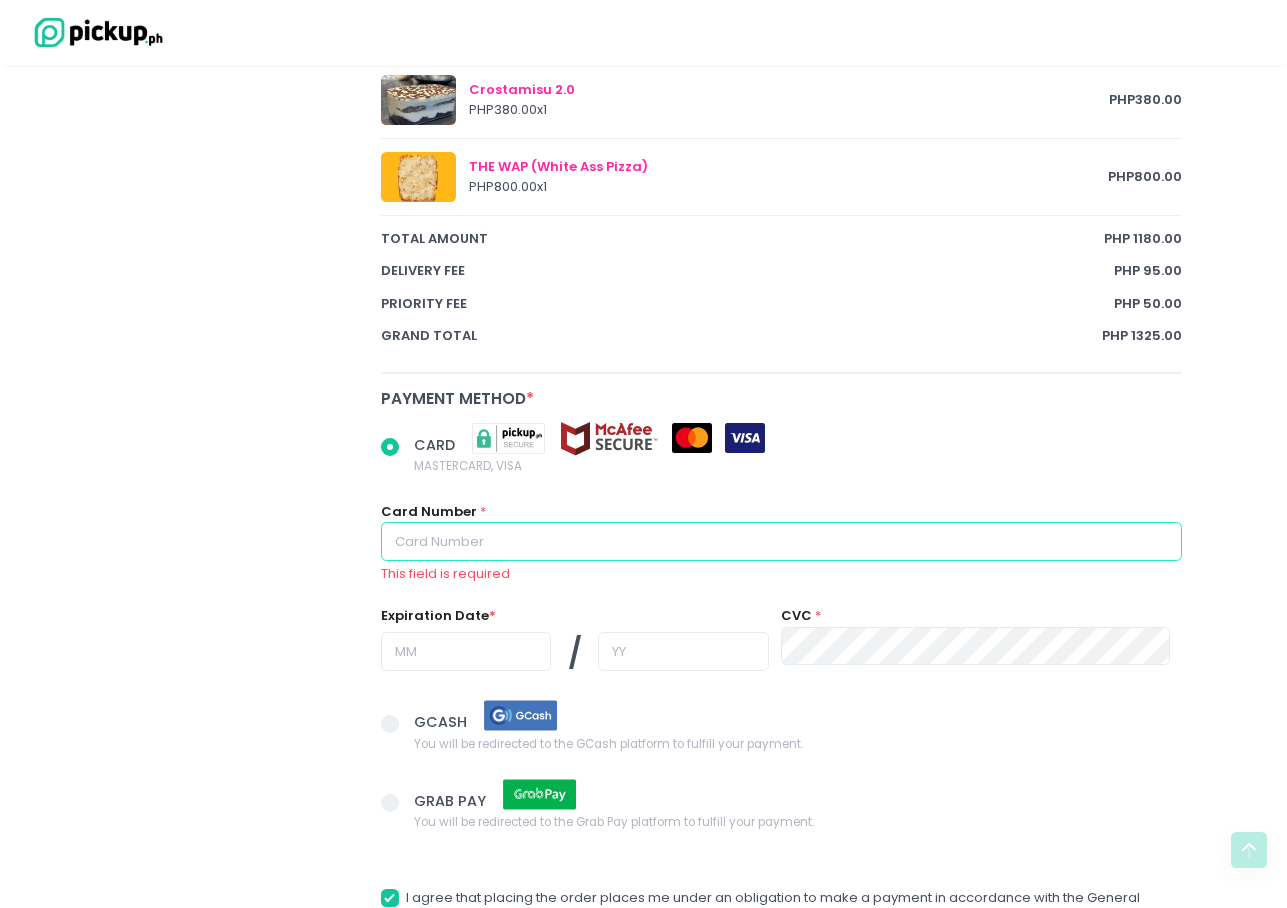 type on "[CREDIT CARD NUMBER]" 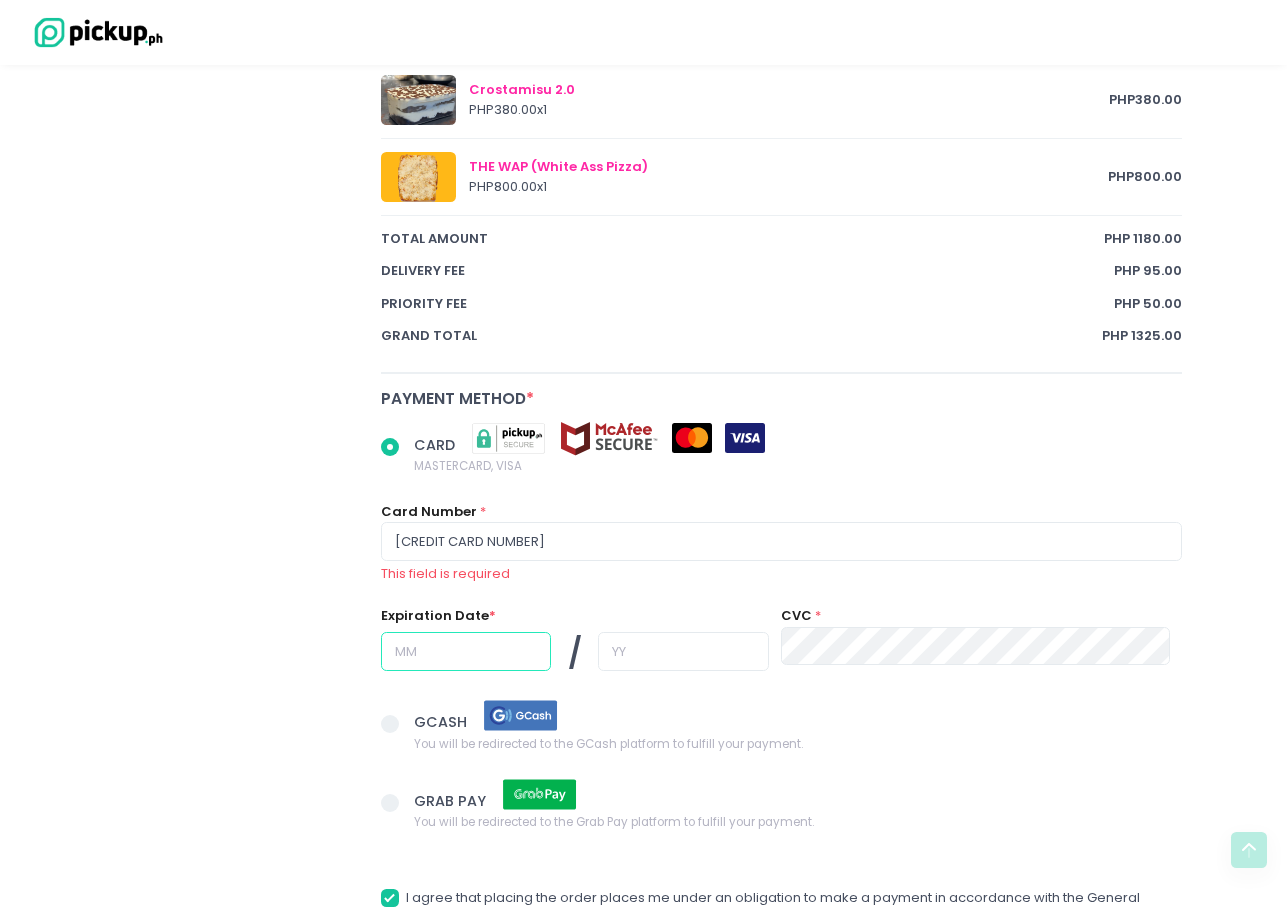 type on "03" 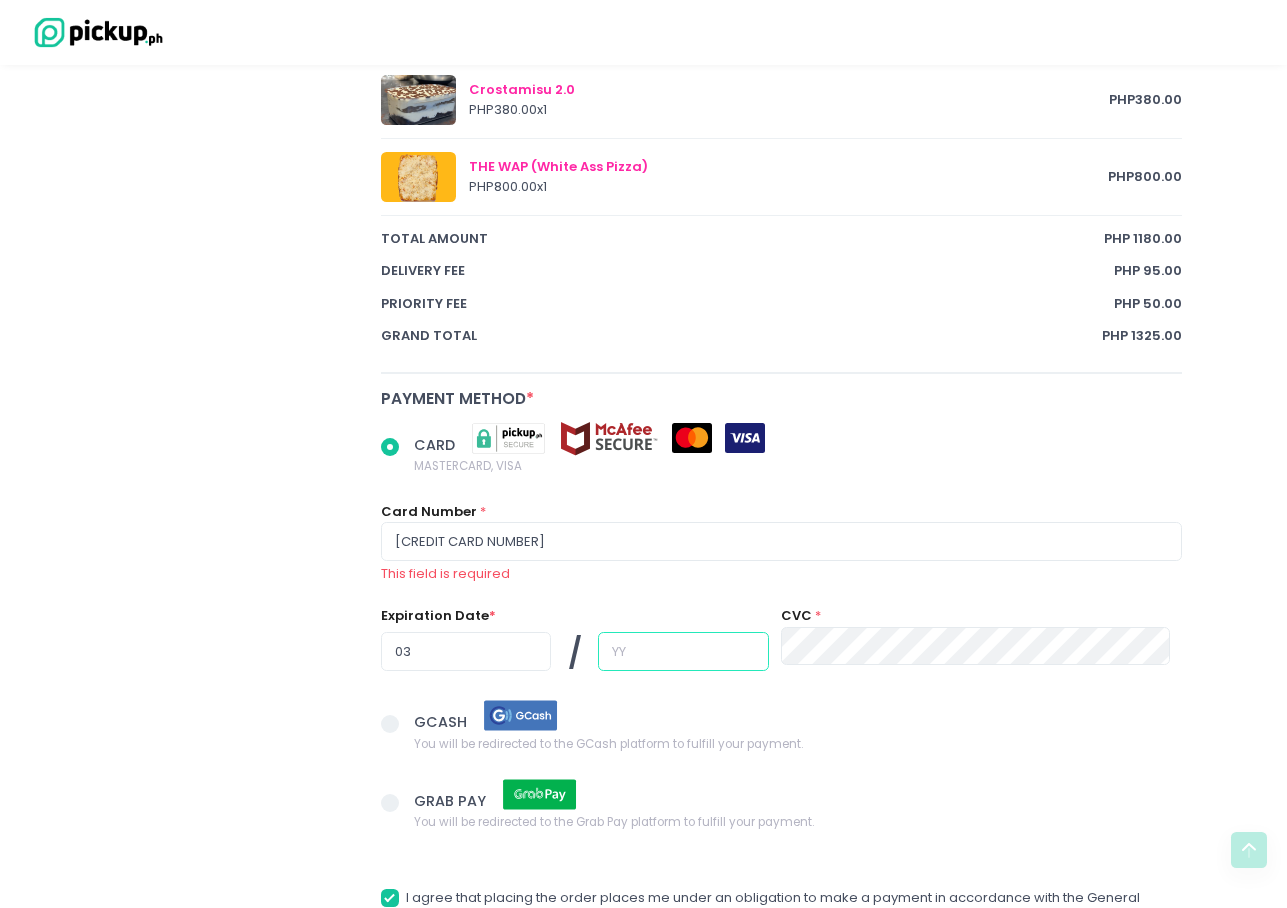 type on "29" 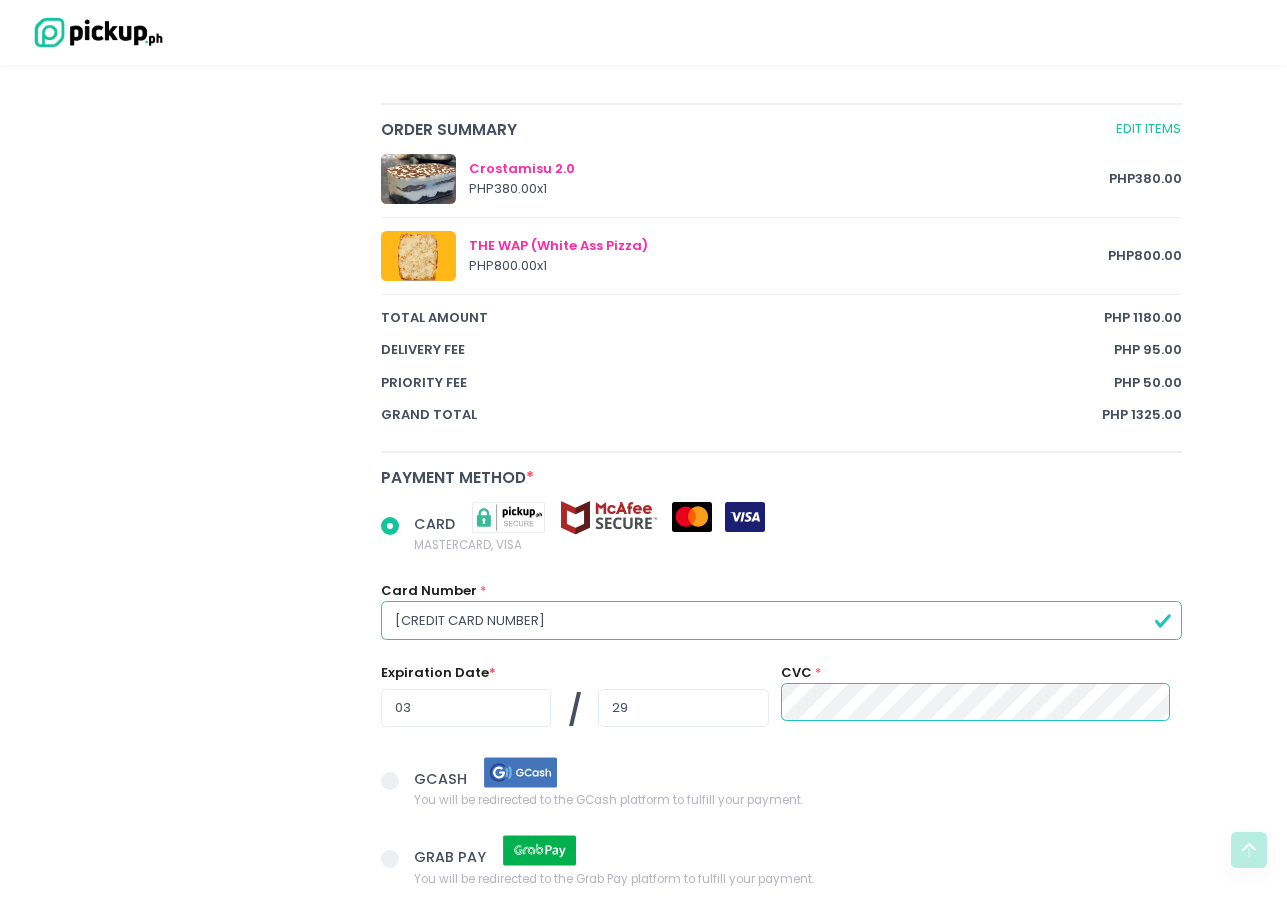 scroll, scrollTop: 1340, scrollLeft: 0, axis: vertical 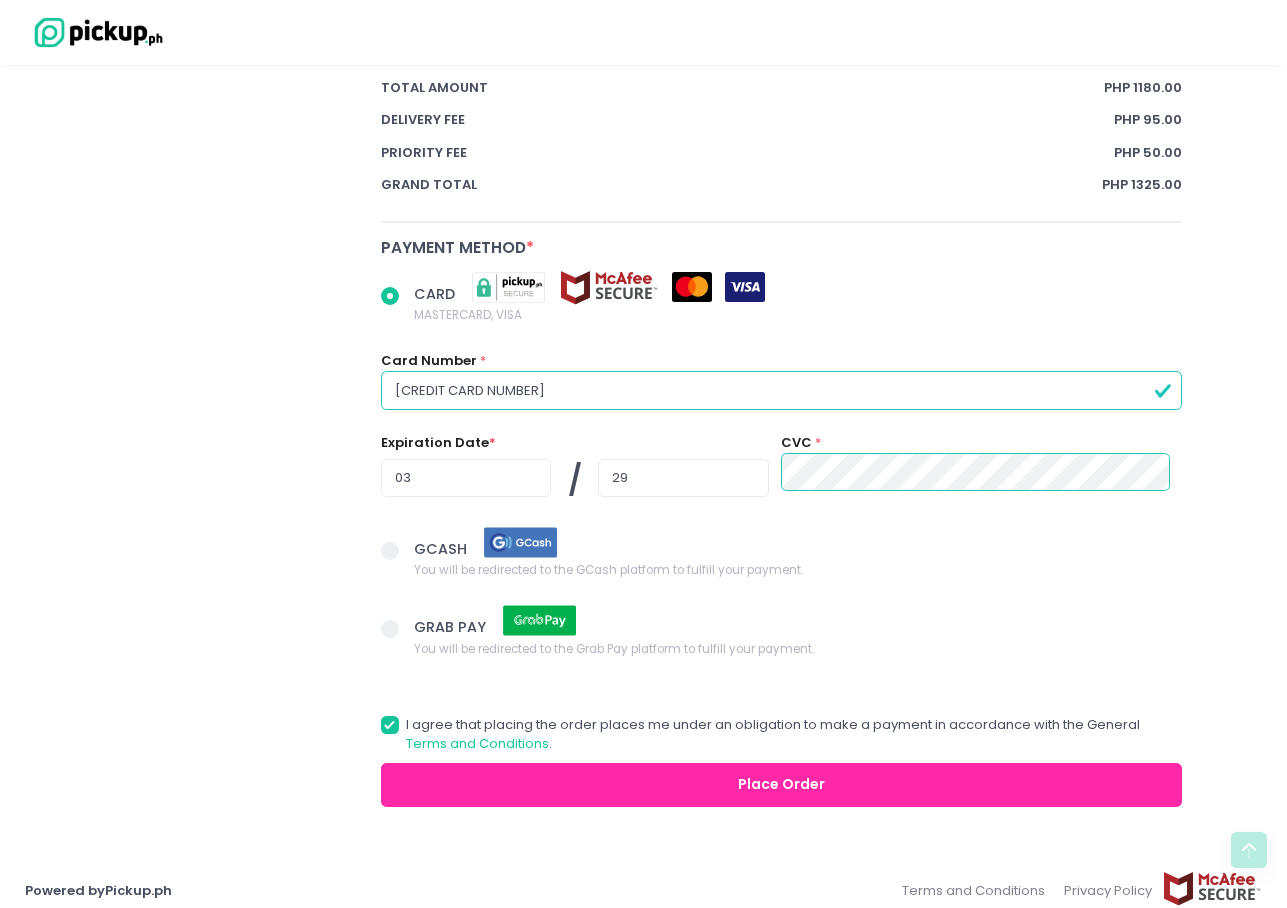 click on "Place Order" at bounding box center [782, 785] 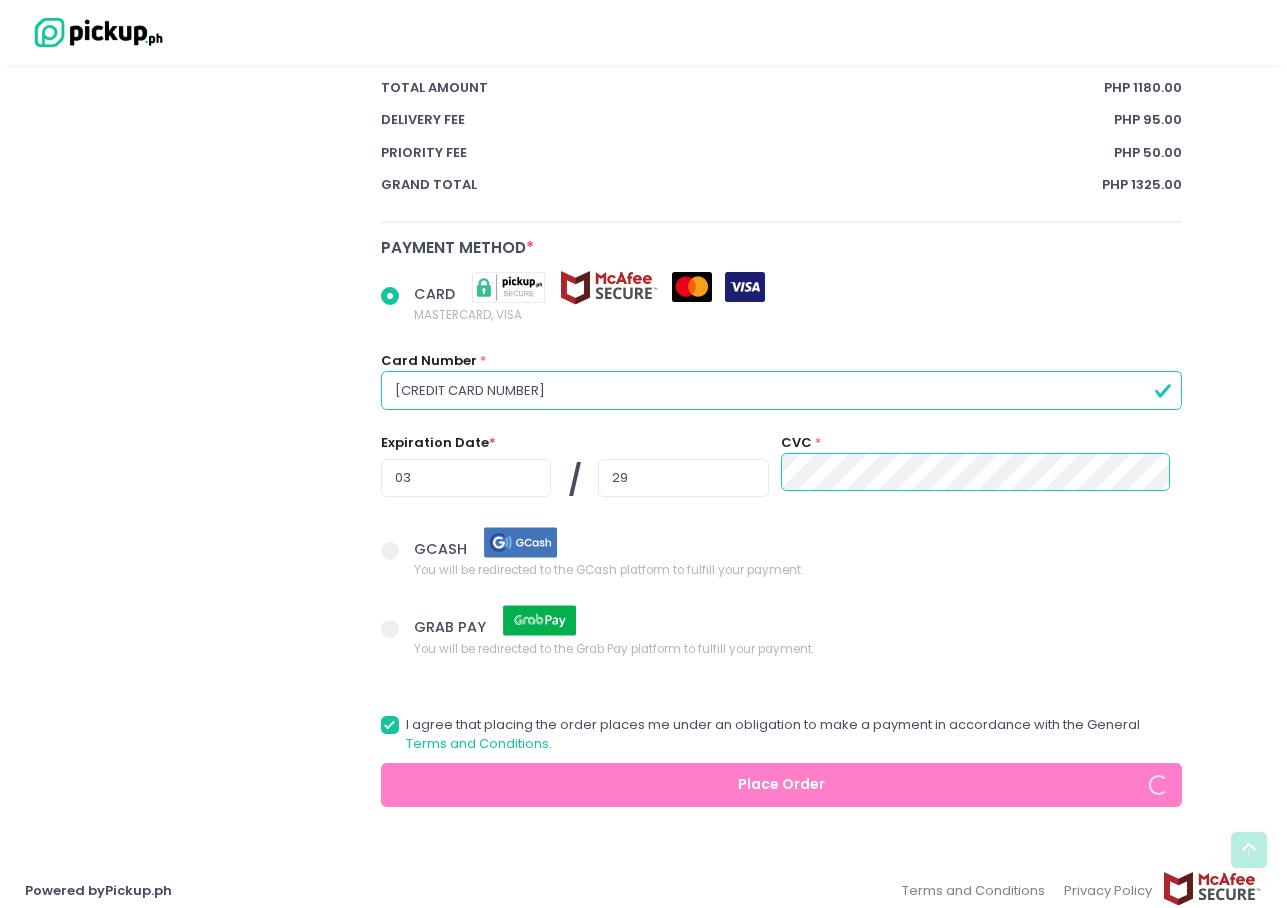 radio on "true" 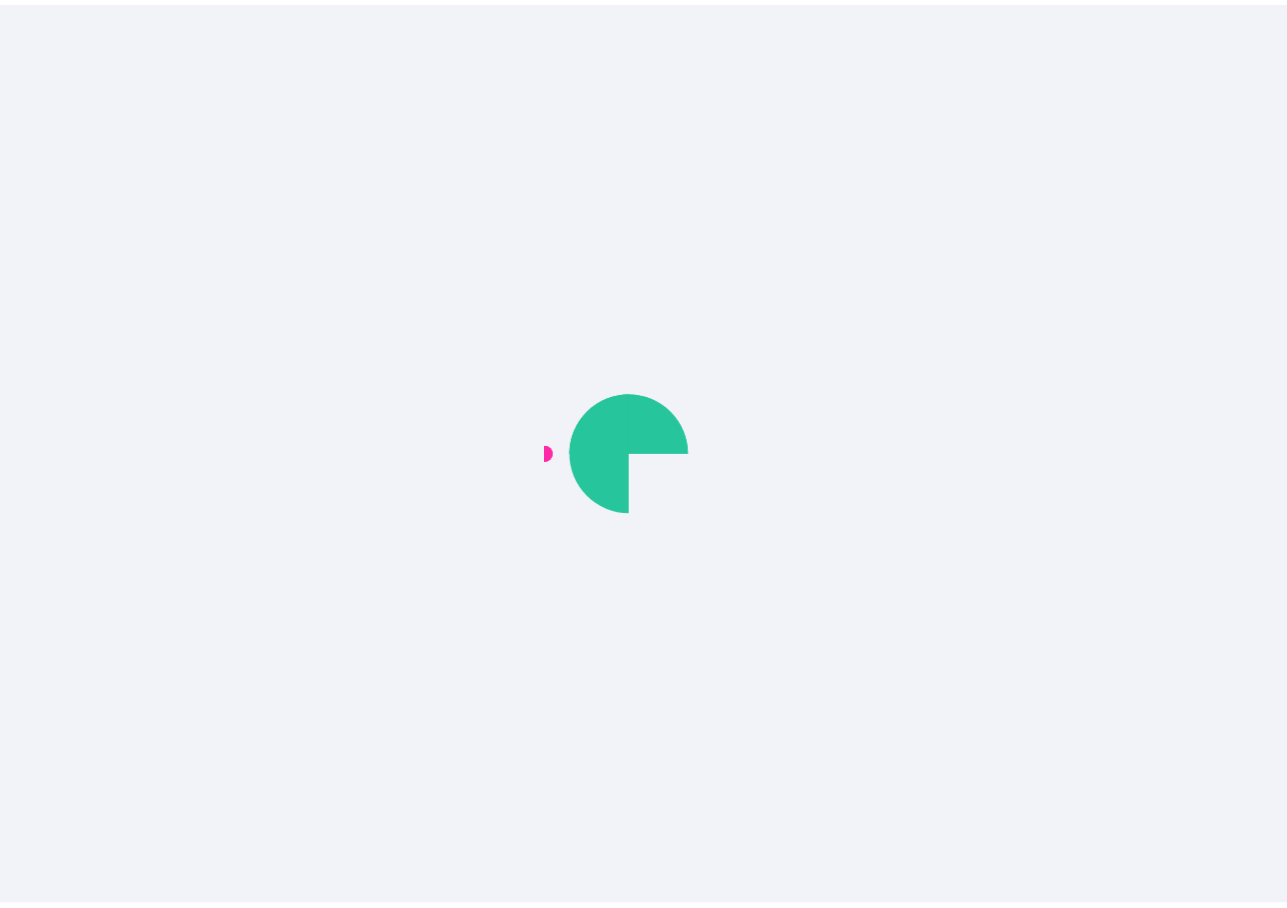 scroll, scrollTop: 0, scrollLeft: 0, axis: both 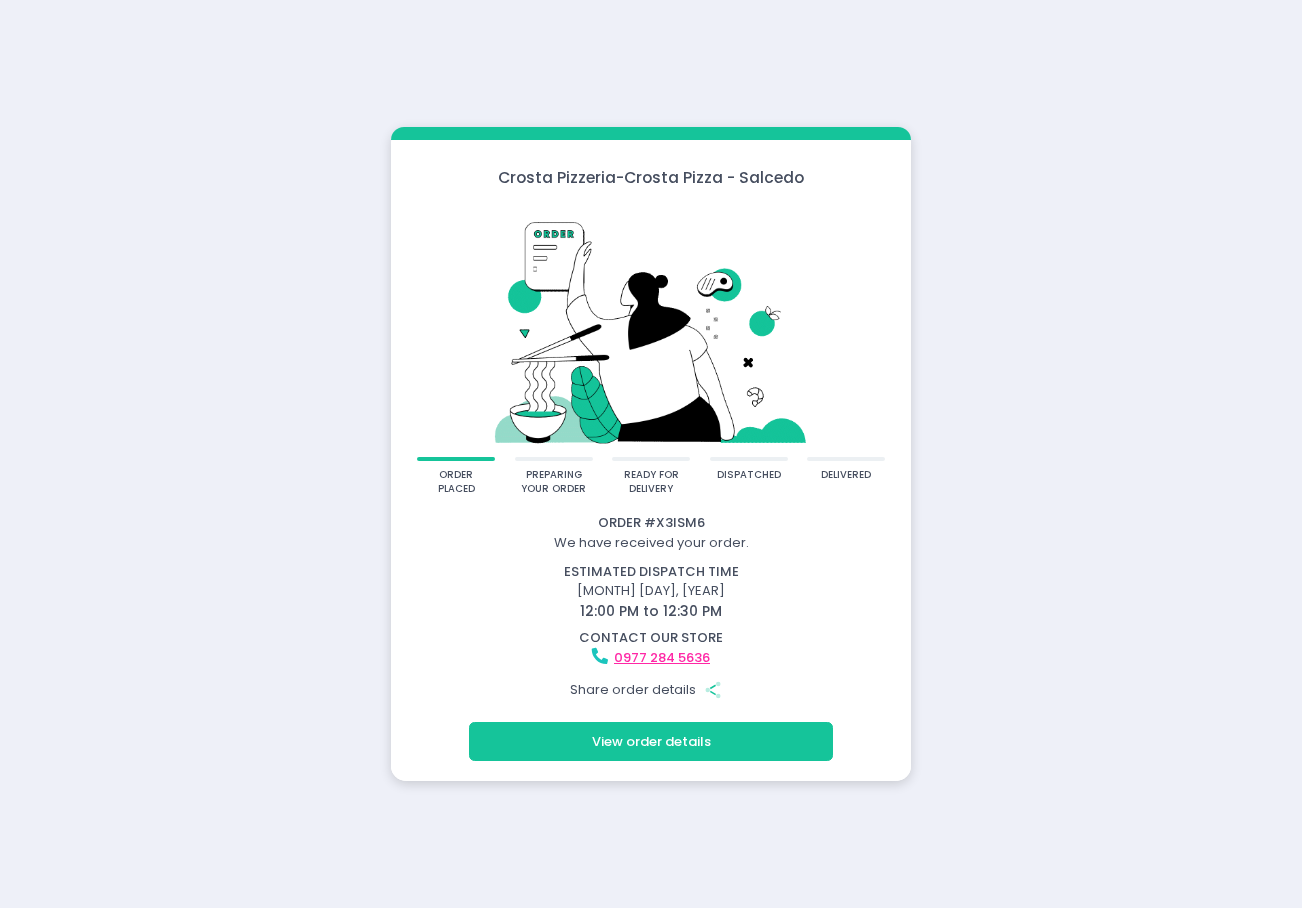 click on "View order details" at bounding box center [651, 741] 